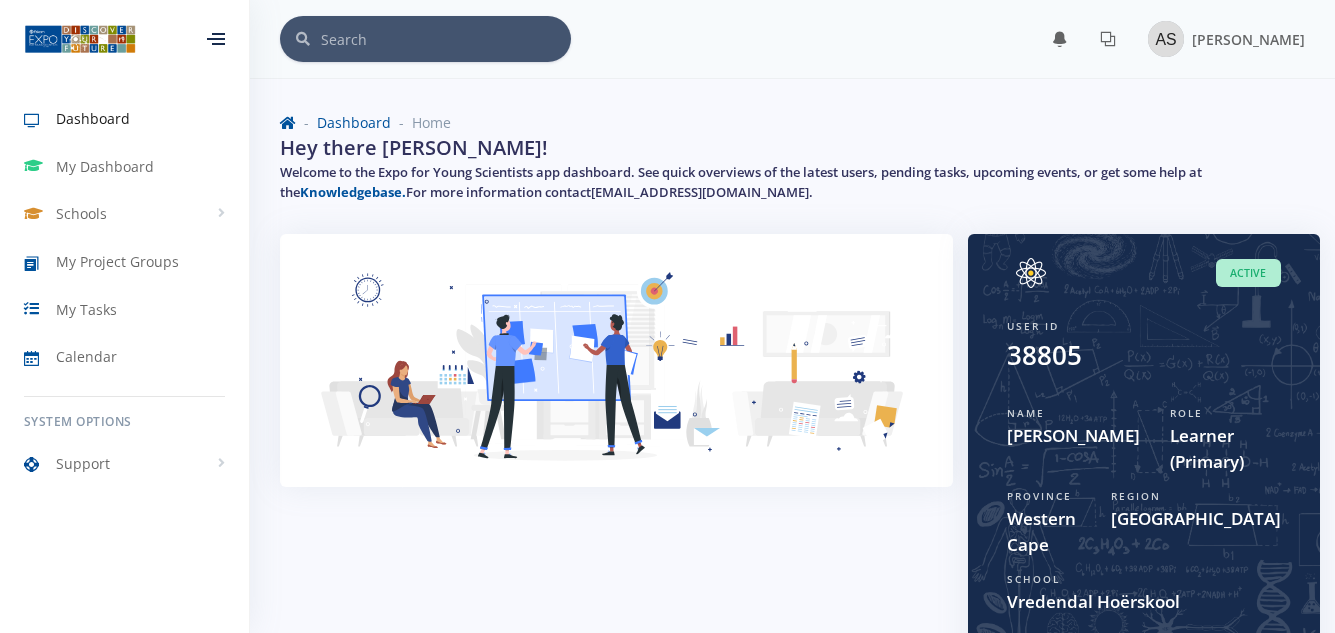 scroll, scrollTop: 0, scrollLeft: 0, axis: both 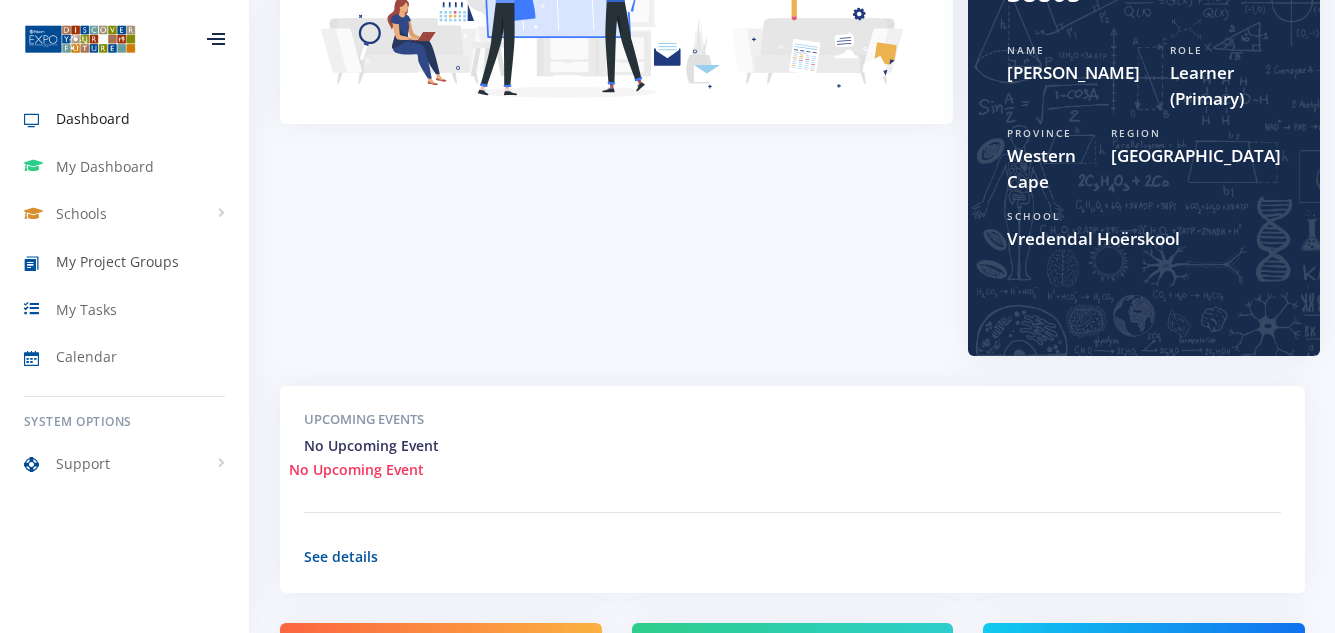 click on "My Project Groups" at bounding box center (117, 261) 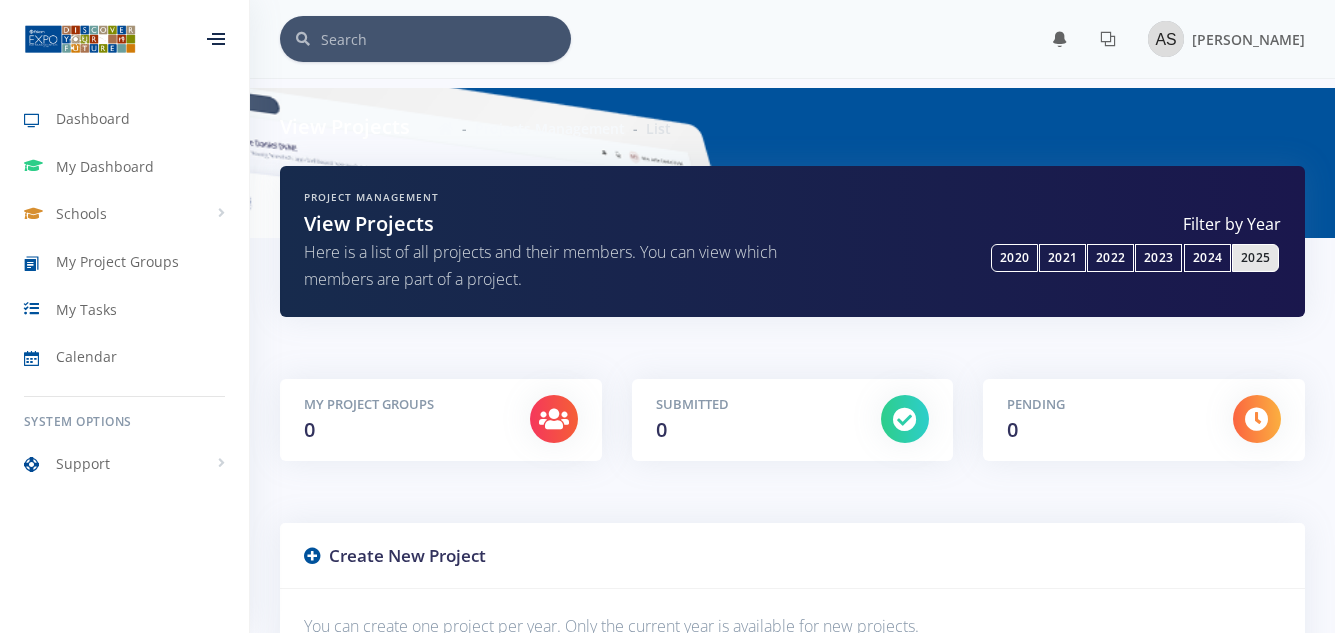 scroll, scrollTop: 0, scrollLeft: 0, axis: both 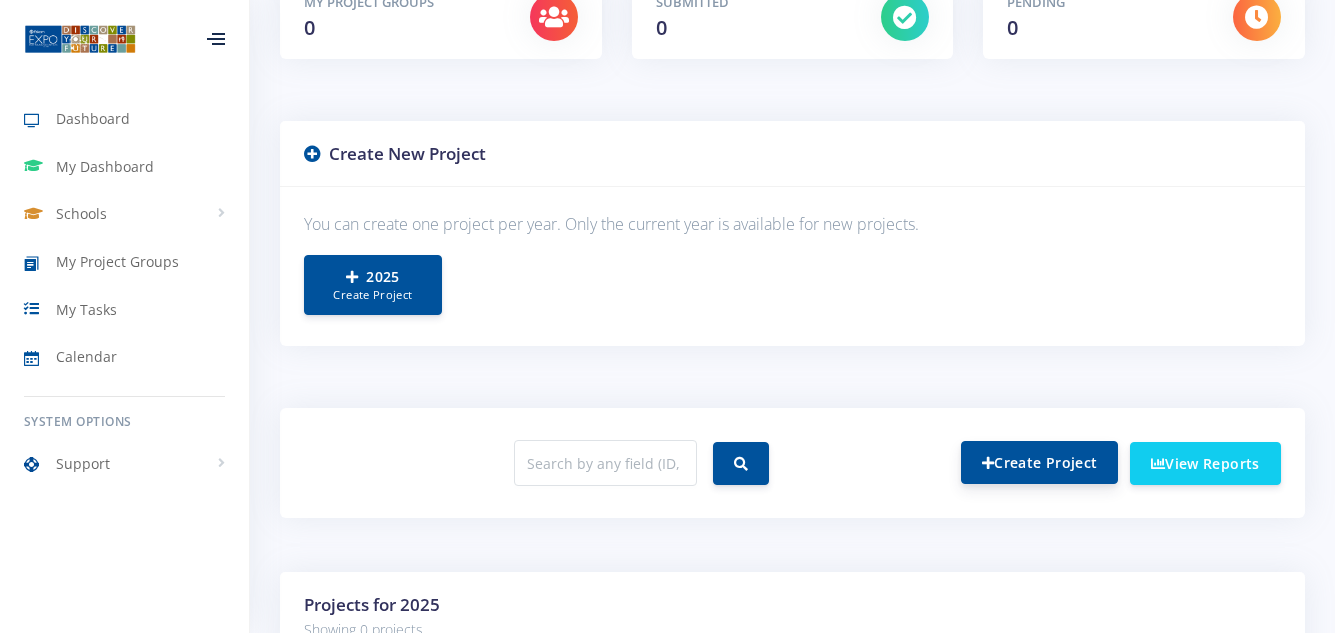click on "Create Project" at bounding box center (1039, 462) 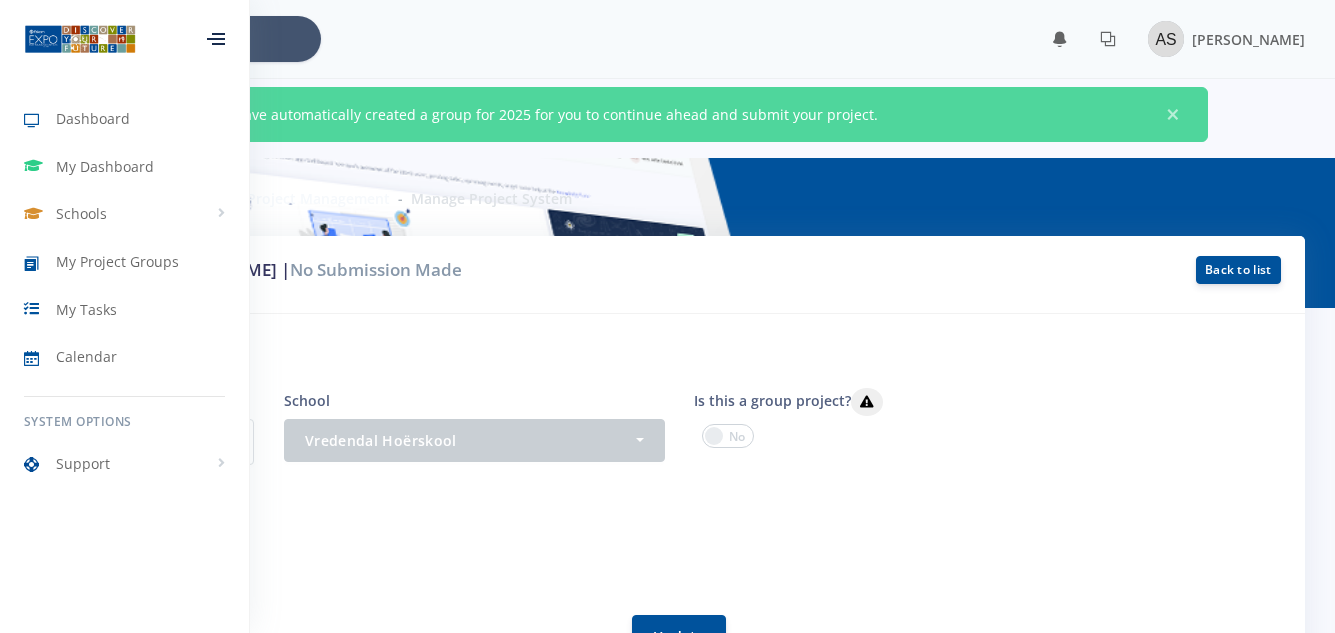 scroll, scrollTop: 0, scrollLeft: 0, axis: both 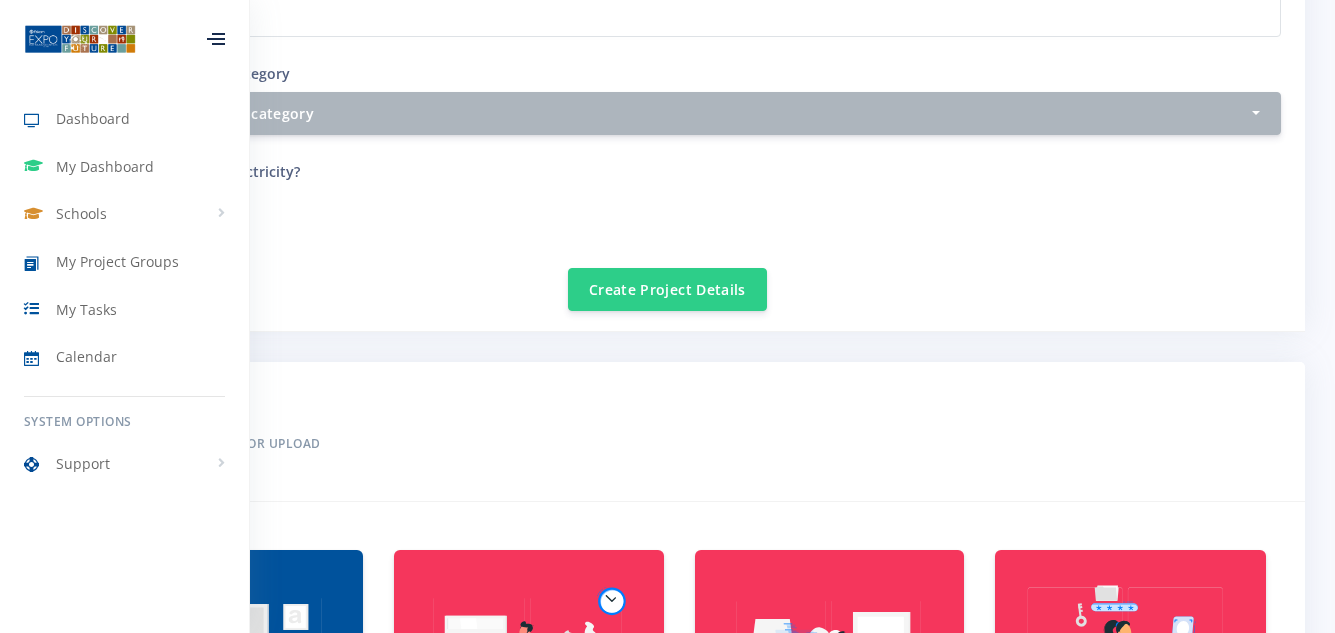 click on "Project Step I
Setup your Project
Enter your project title
Project category and sub category
Select category and sub category
Agricultural Sciences - Animal Husbandry Select category and sub category   - 1 2 - 3 3 or more" at bounding box center [667, 86] 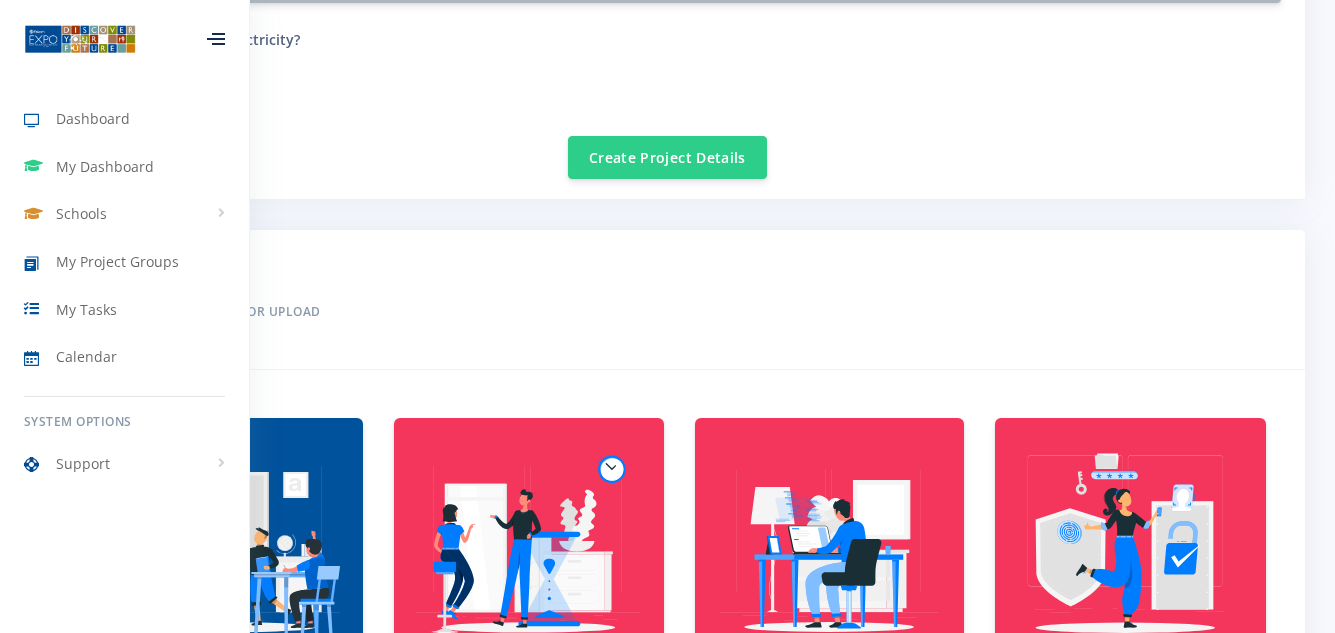 scroll, scrollTop: 1278, scrollLeft: 0, axis: vertical 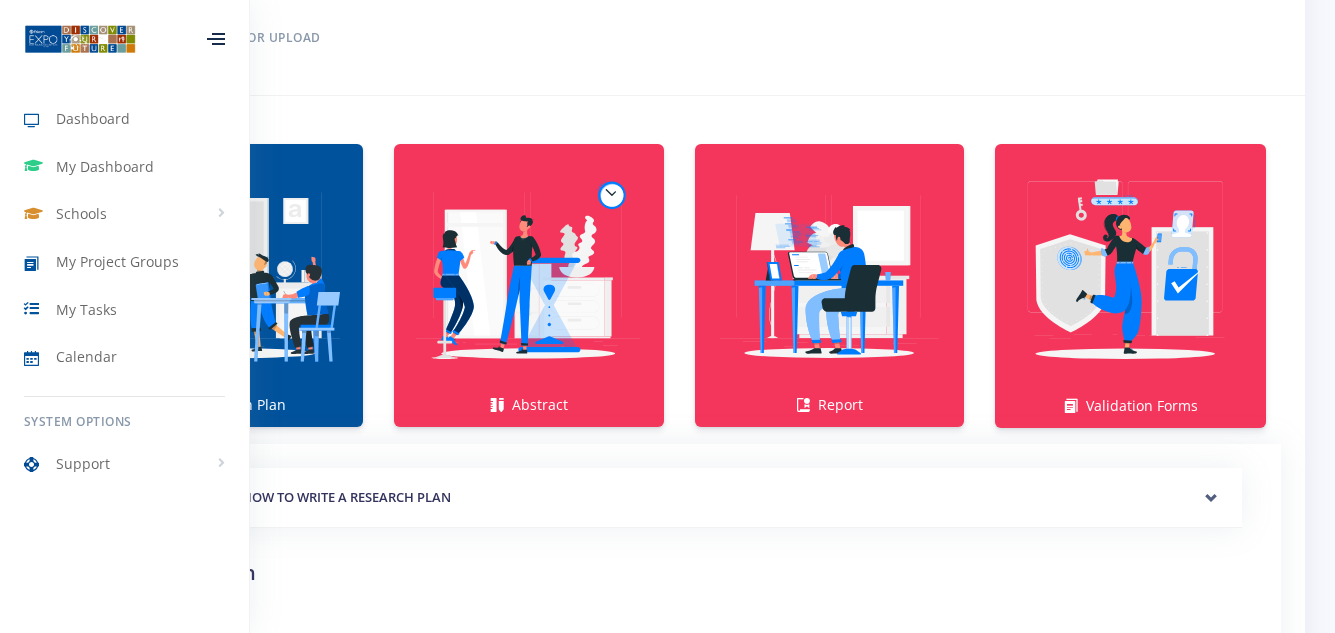 click at bounding box center (228, 275) 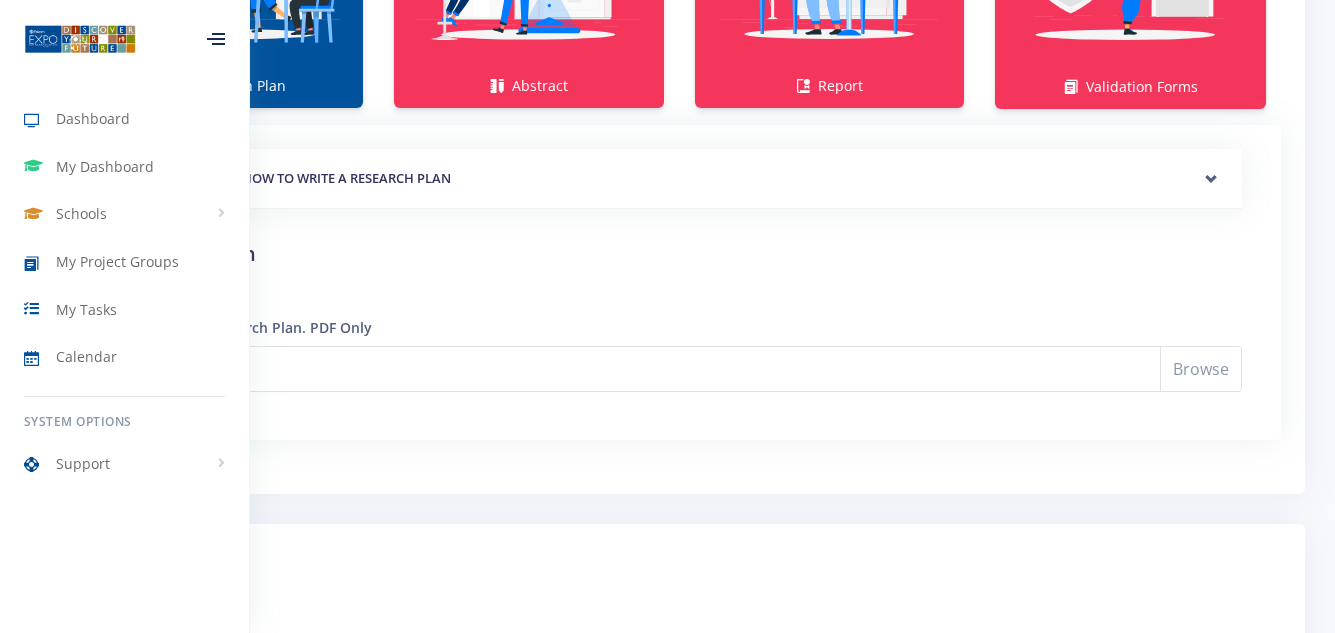 scroll, scrollTop: 1592, scrollLeft: 0, axis: vertical 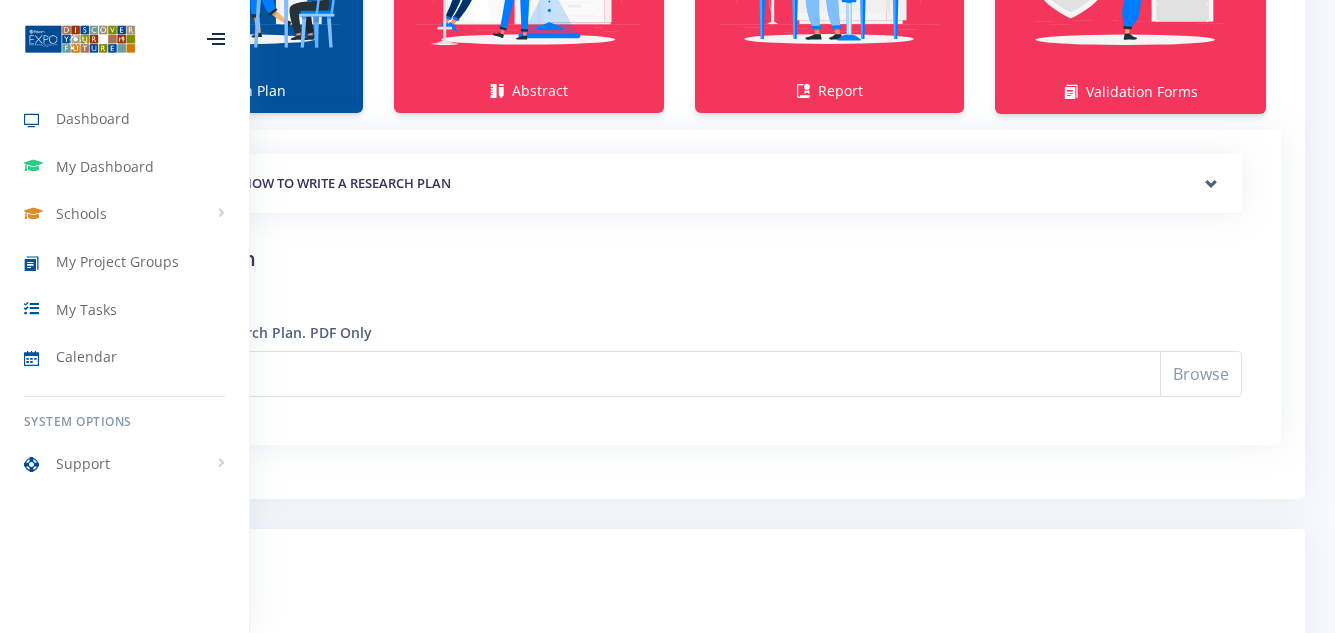 click at bounding box center (216, 39) 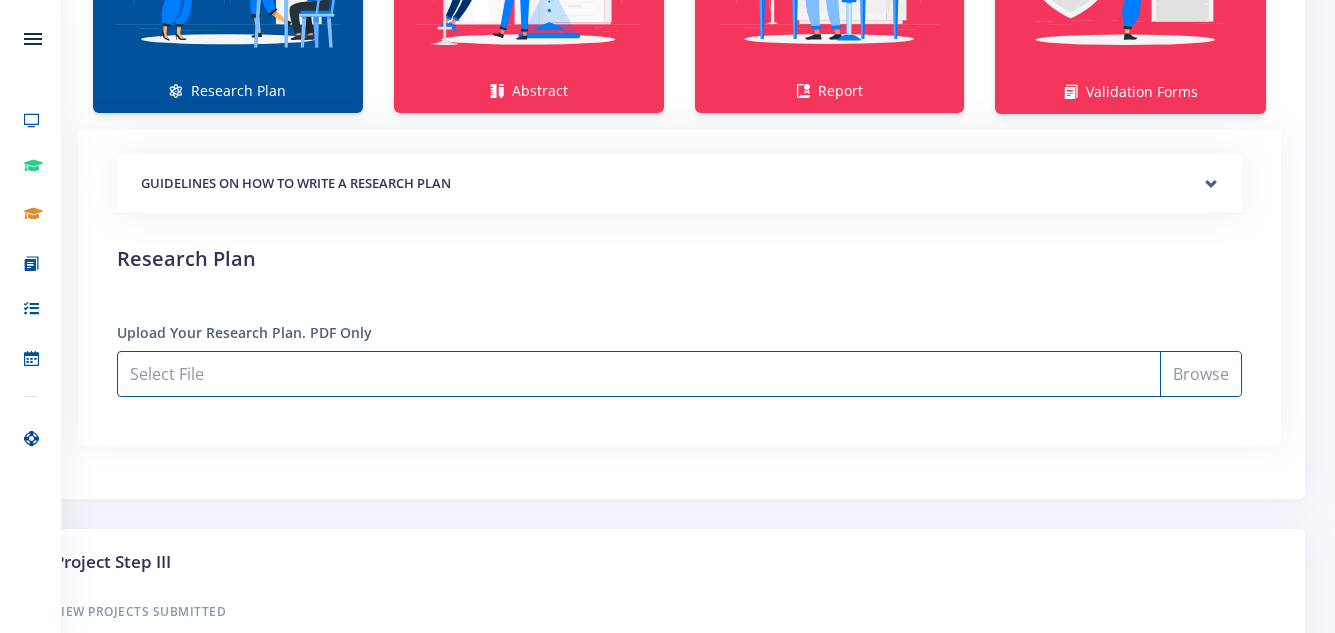 click on "Select File" at bounding box center [679, 374] 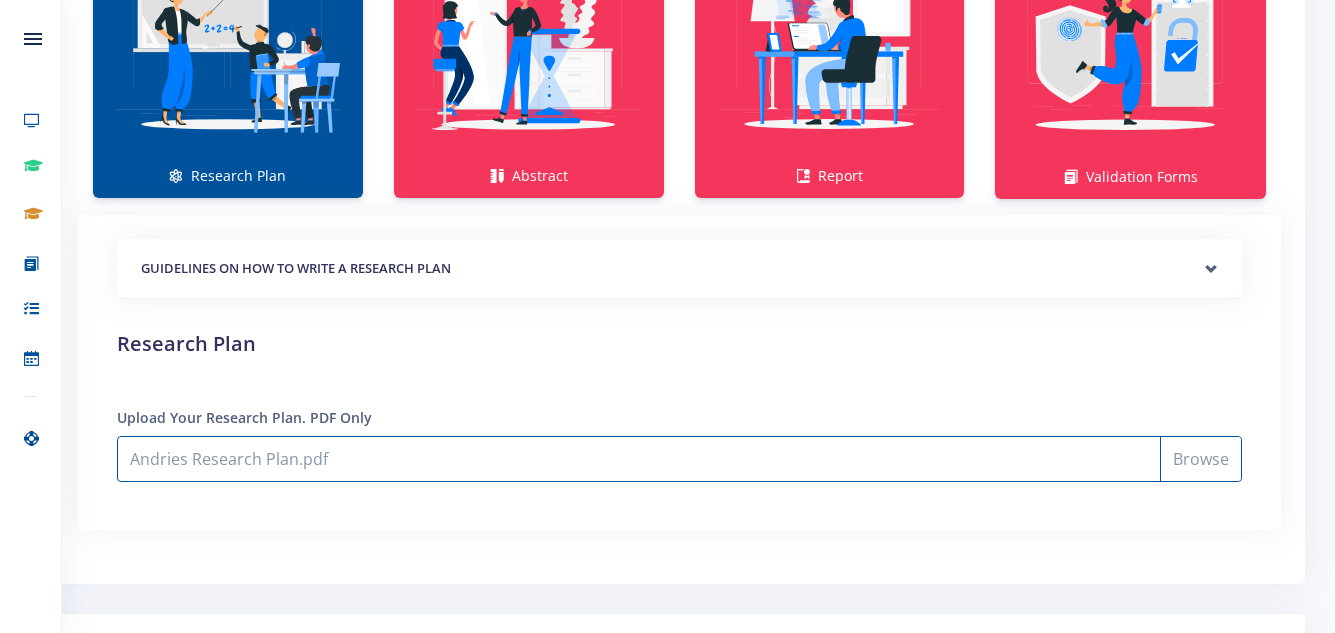 scroll, scrollTop: 1497, scrollLeft: 0, axis: vertical 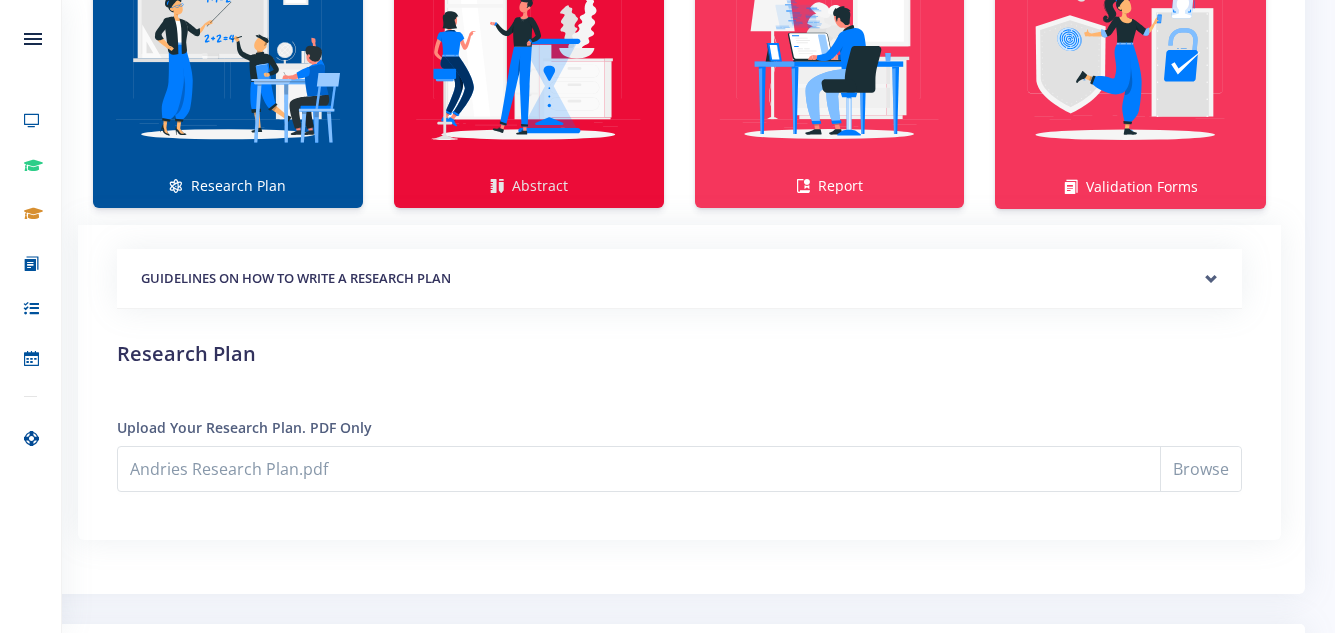 click at bounding box center (529, 56) 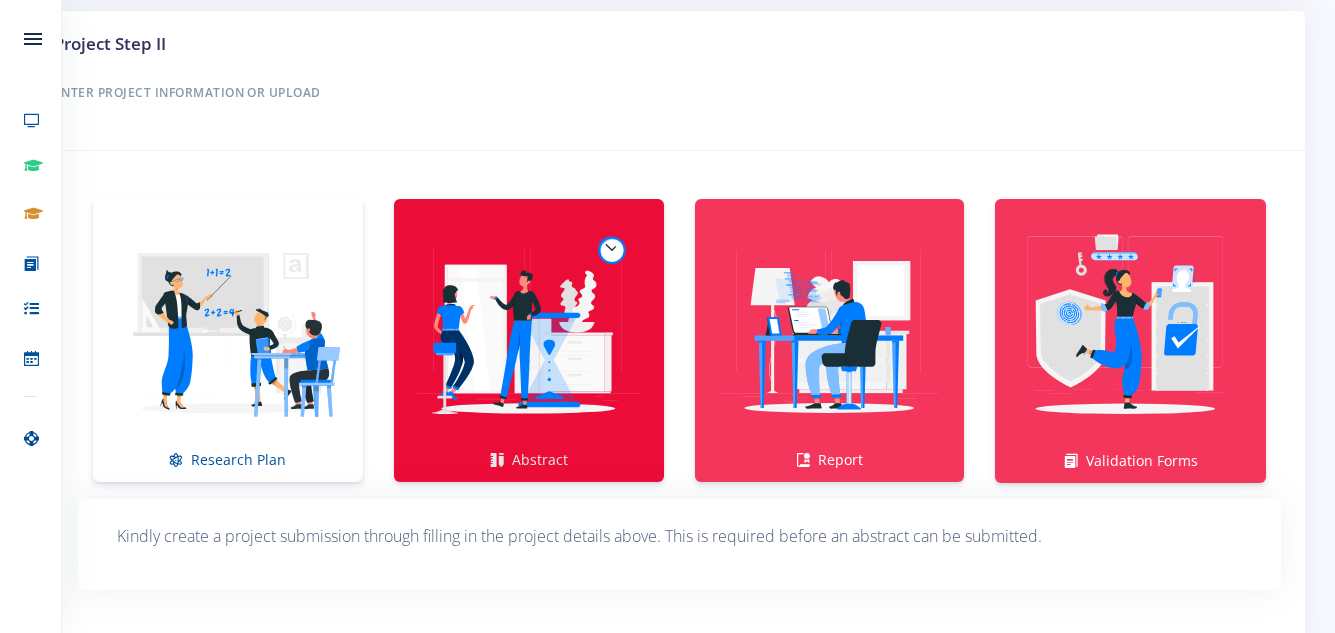 scroll, scrollTop: 1212, scrollLeft: 0, axis: vertical 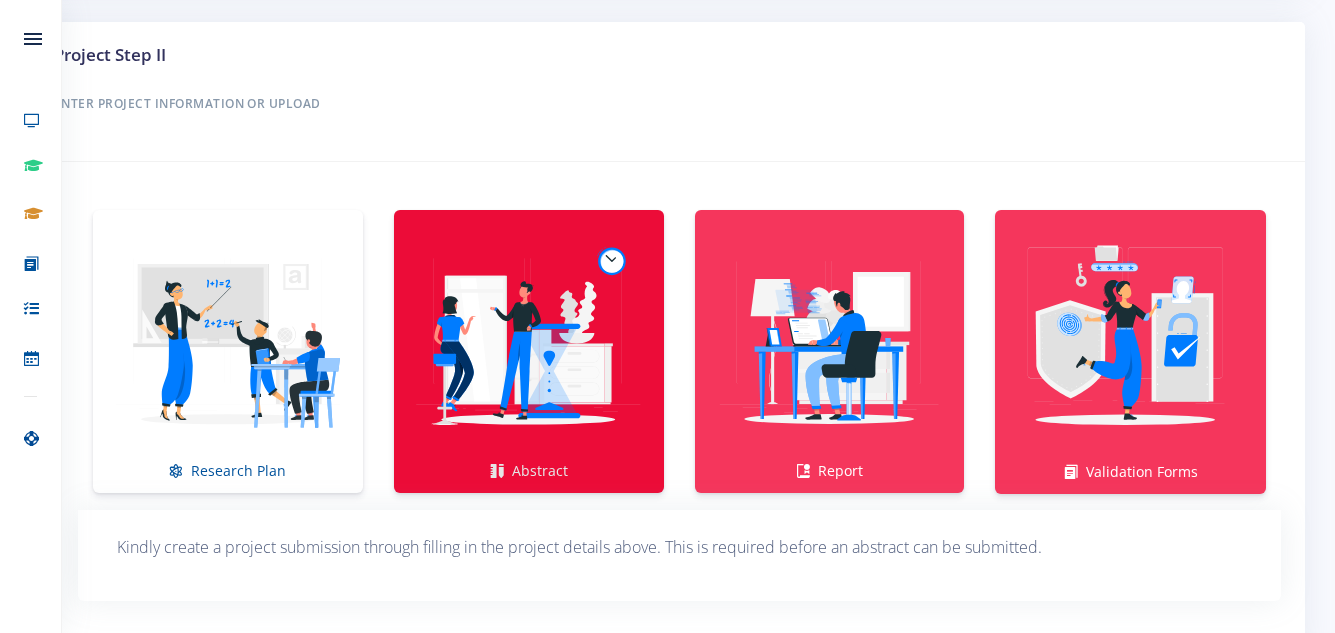 click at bounding box center [529, 341] 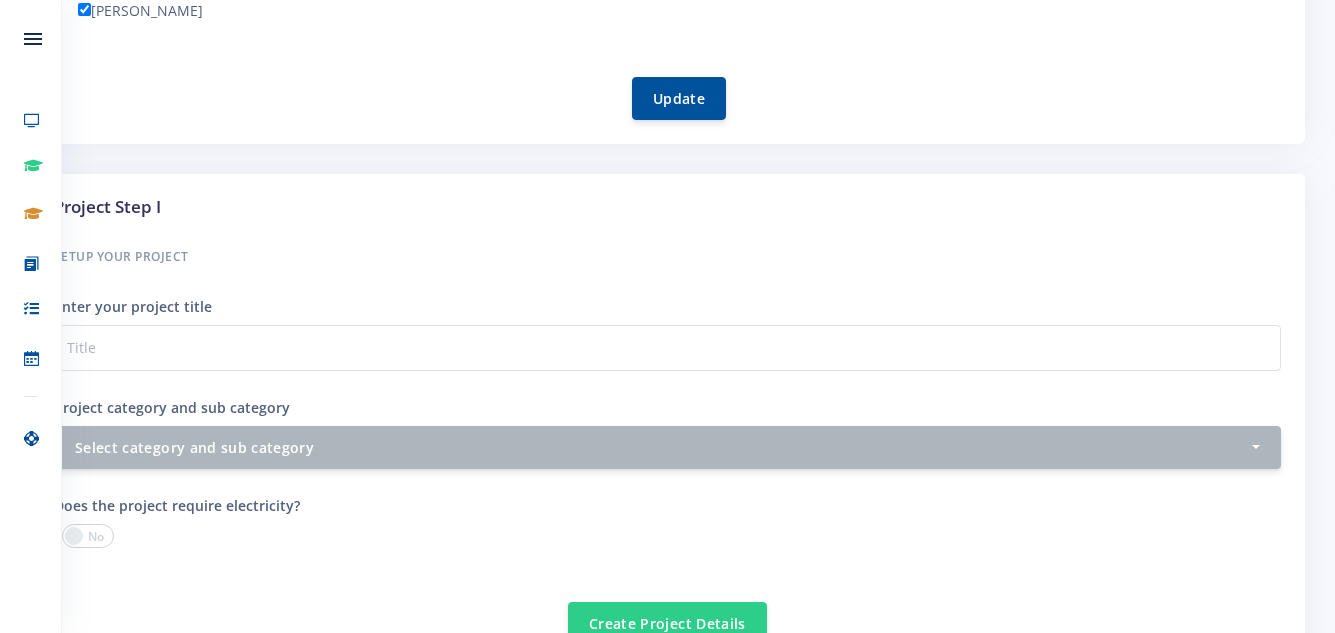 scroll, scrollTop: 539, scrollLeft: 0, axis: vertical 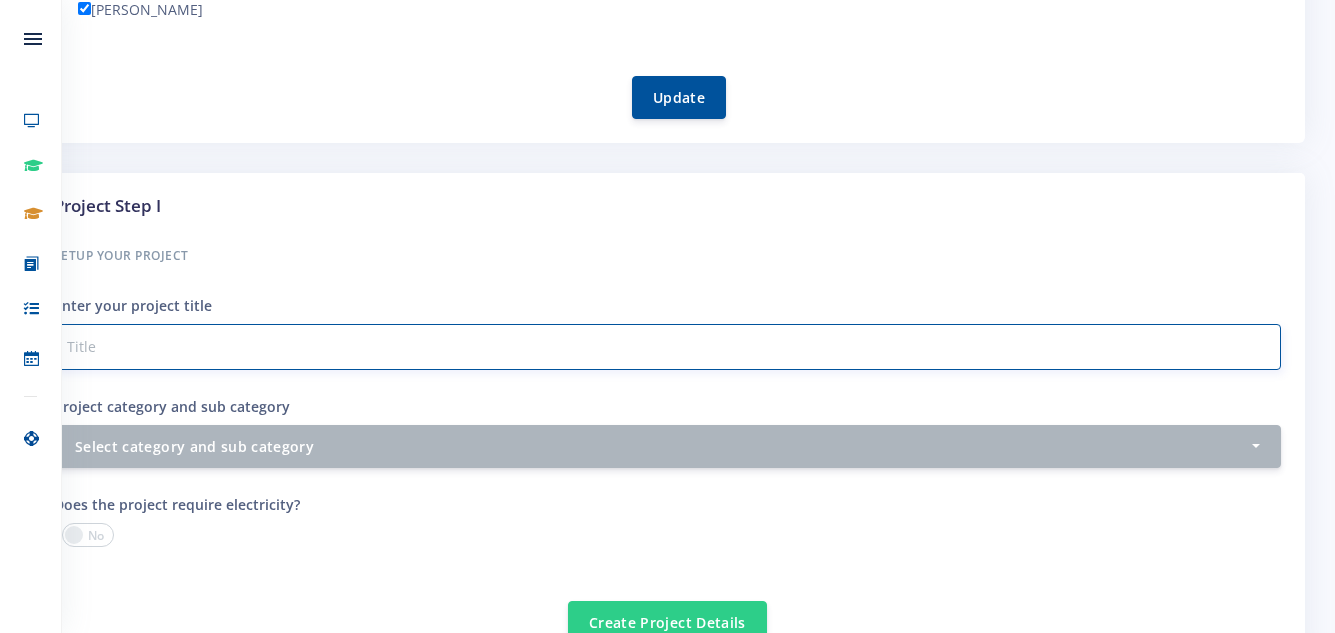 click on "Project category and sub category" at bounding box center (667, 347) 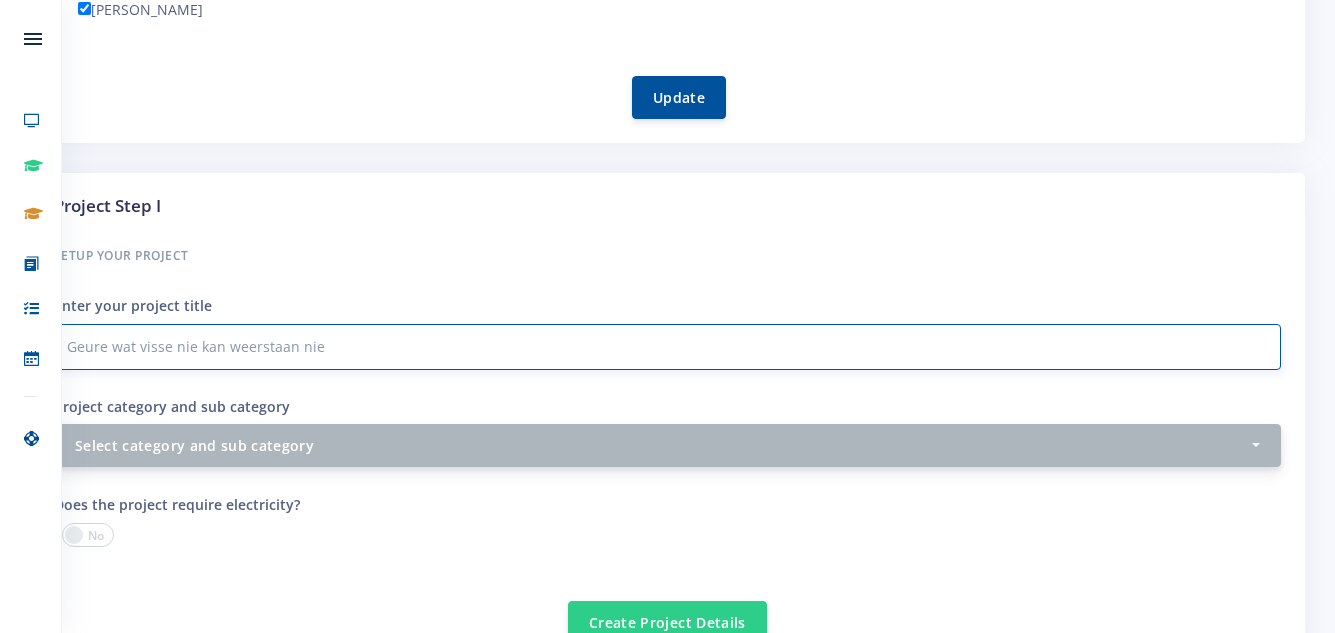 type on "Geure wat visse nie kan weerstaan nie" 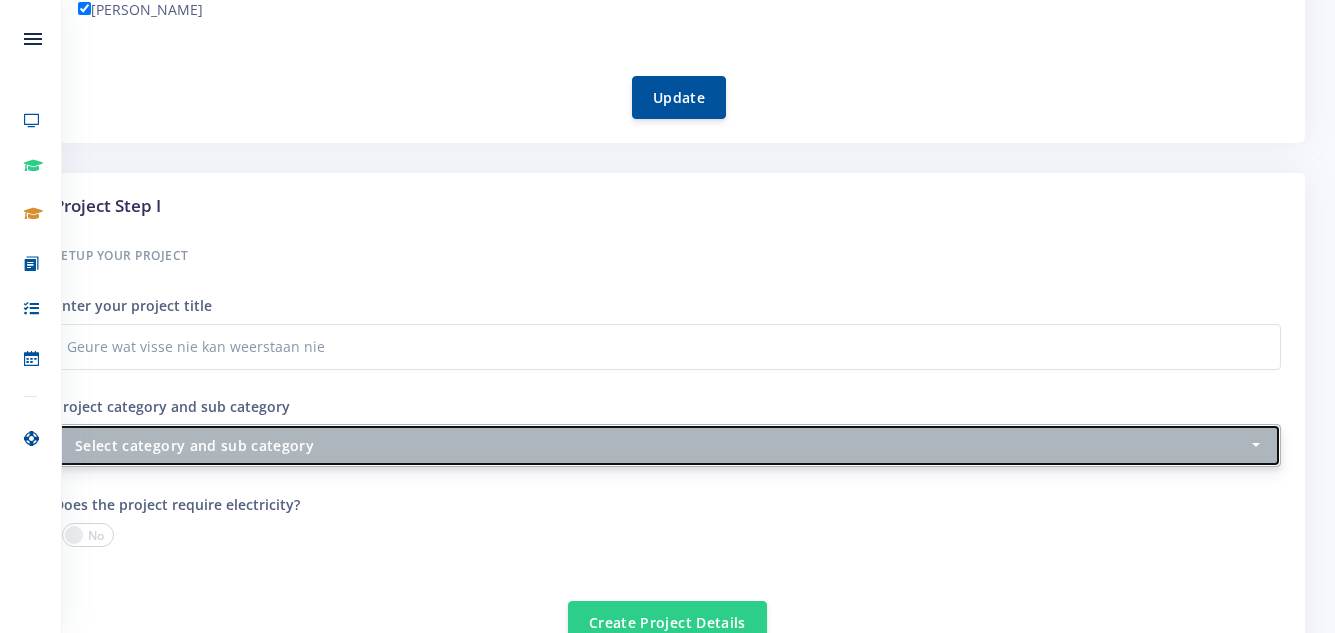 click on "Select category and sub category" at bounding box center [661, 445] 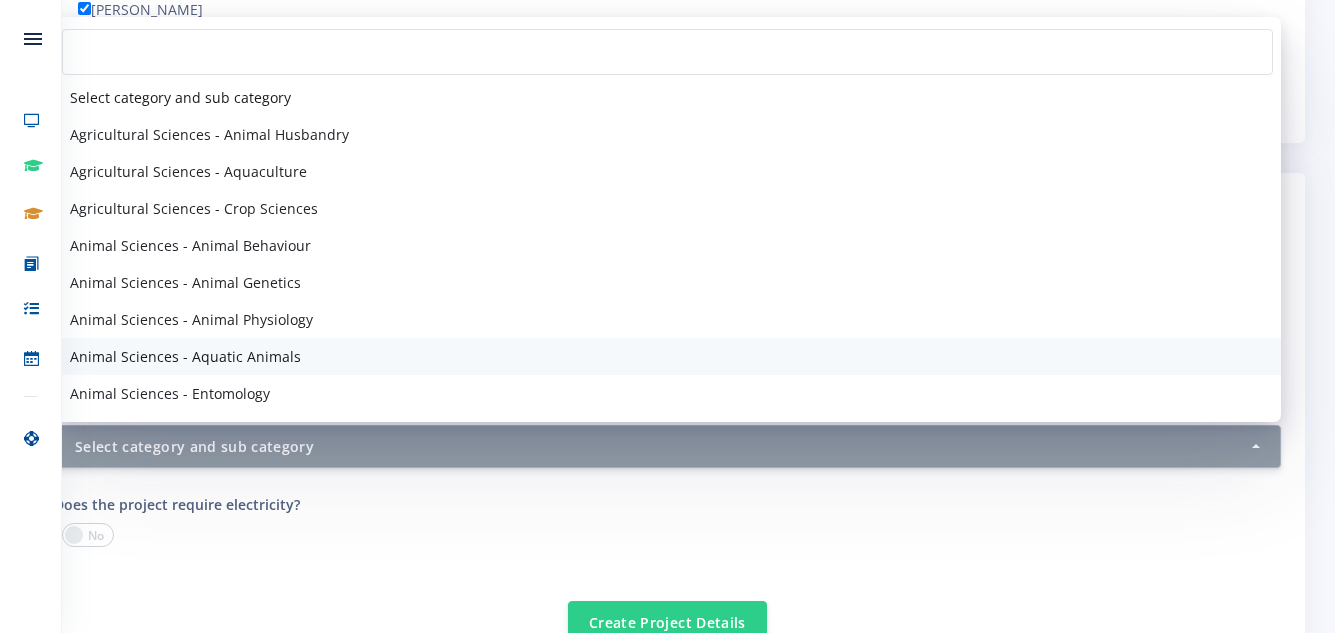 click on "Animal Sciences - Aquatic Animals" at bounding box center [667, 356] 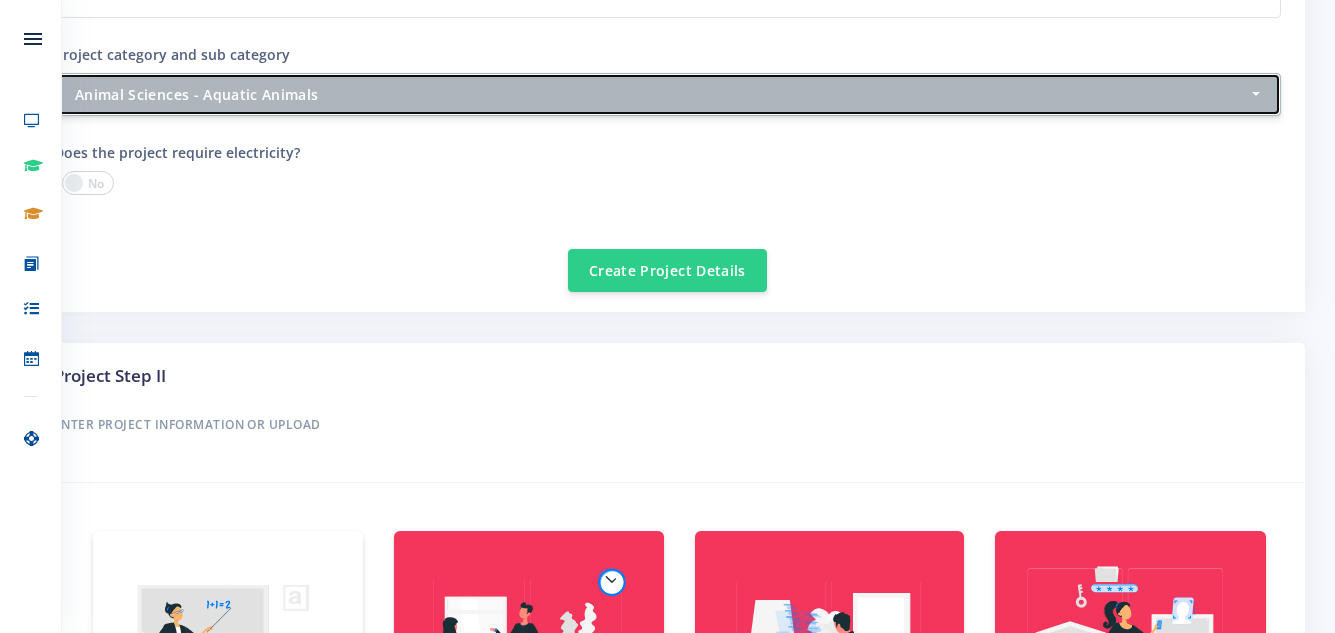 scroll, scrollTop: 903, scrollLeft: 0, axis: vertical 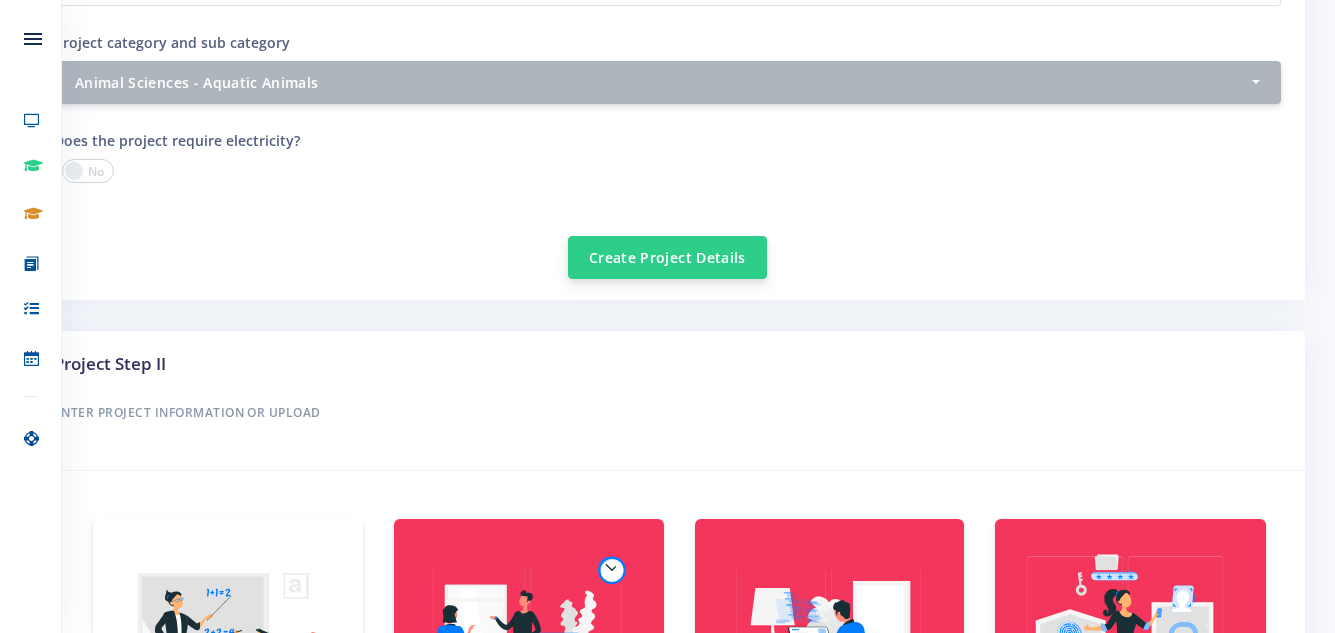 click on "Create Project Details" at bounding box center (667, 257) 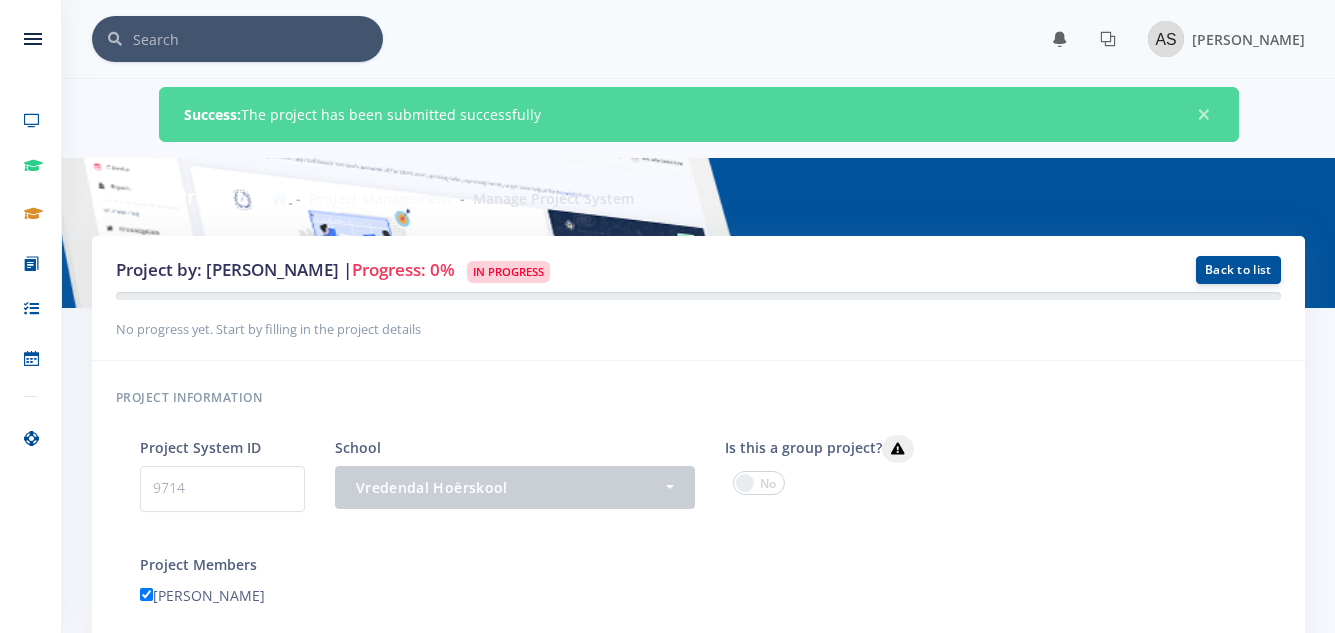 scroll, scrollTop: 0, scrollLeft: 0, axis: both 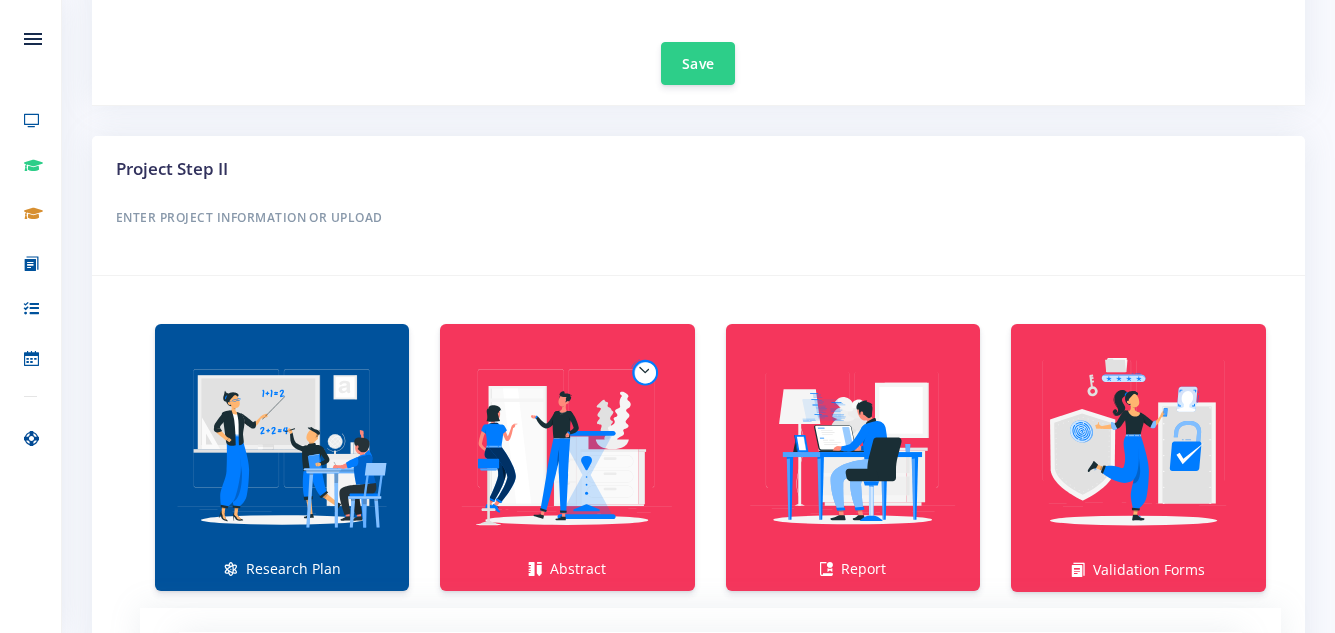 click at bounding box center [282, 447] 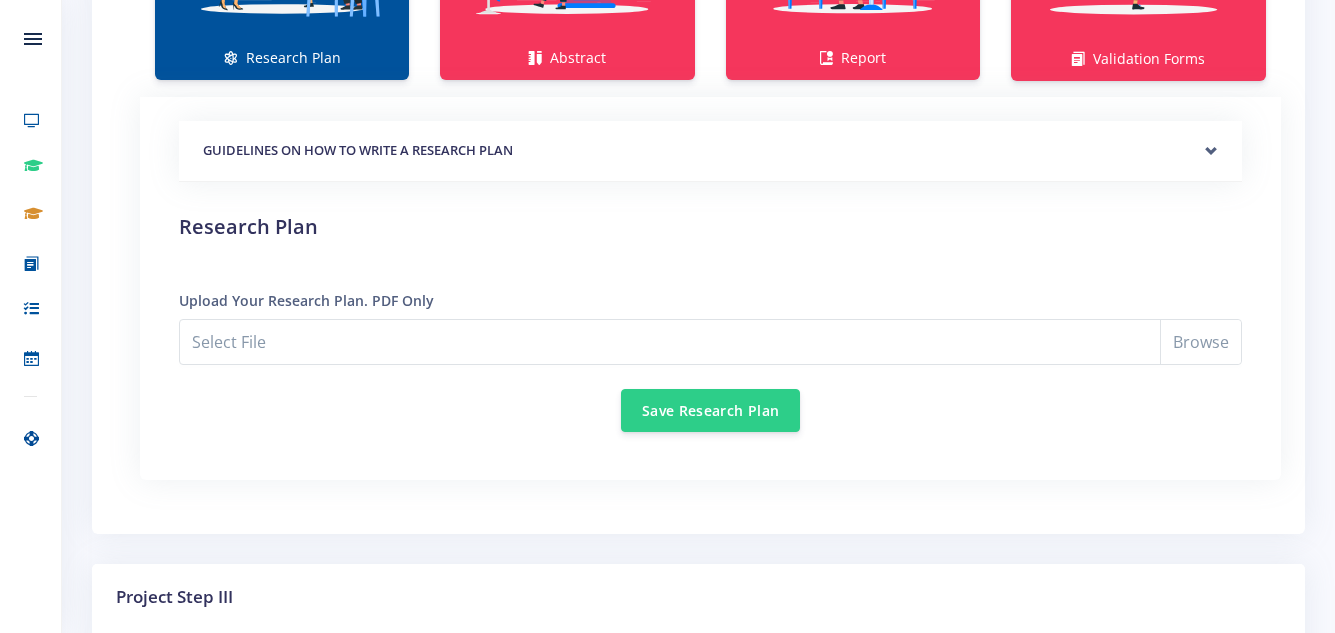scroll, scrollTop: 1657, scrollLeft: 0, axis: vertical 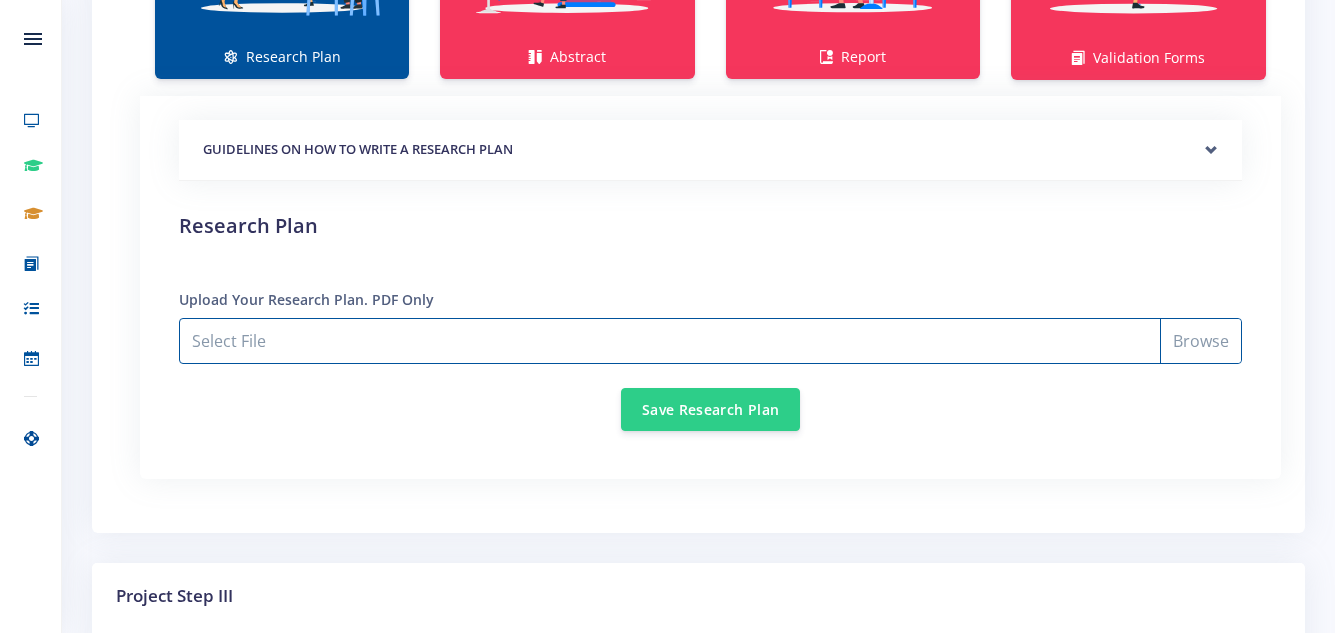 click on "Select File" at bounding box center (710, 341) 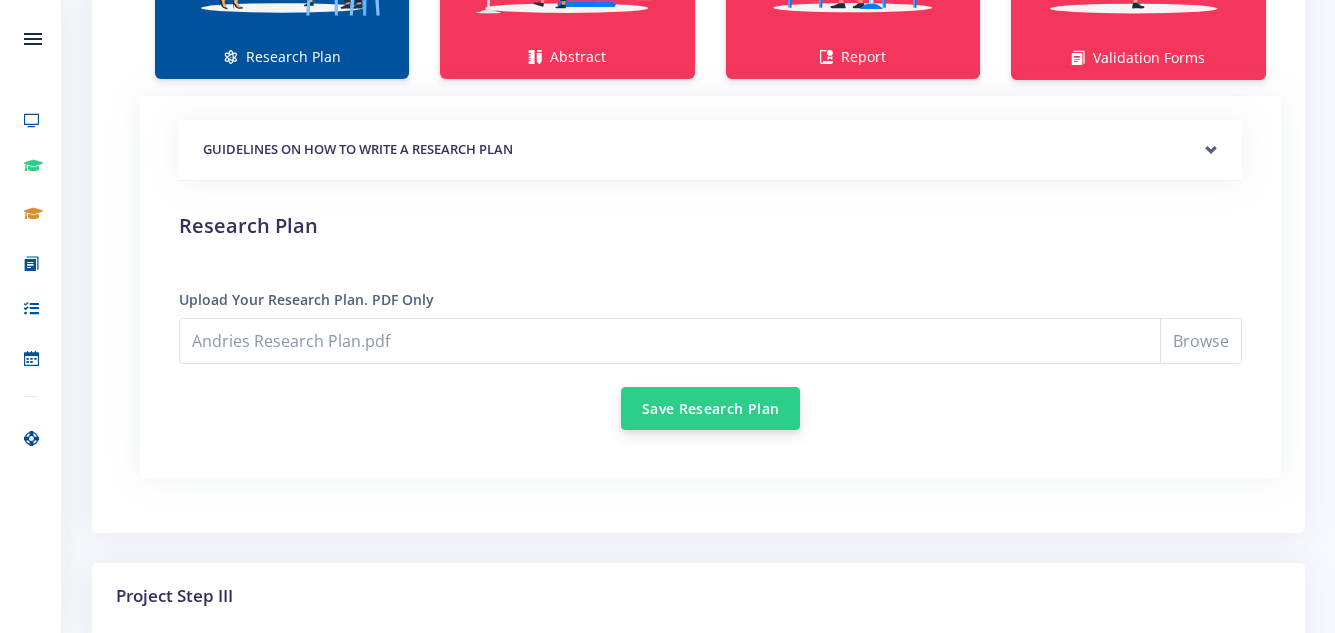 click on "Save Research Plan" at bounding box center [710, 408] 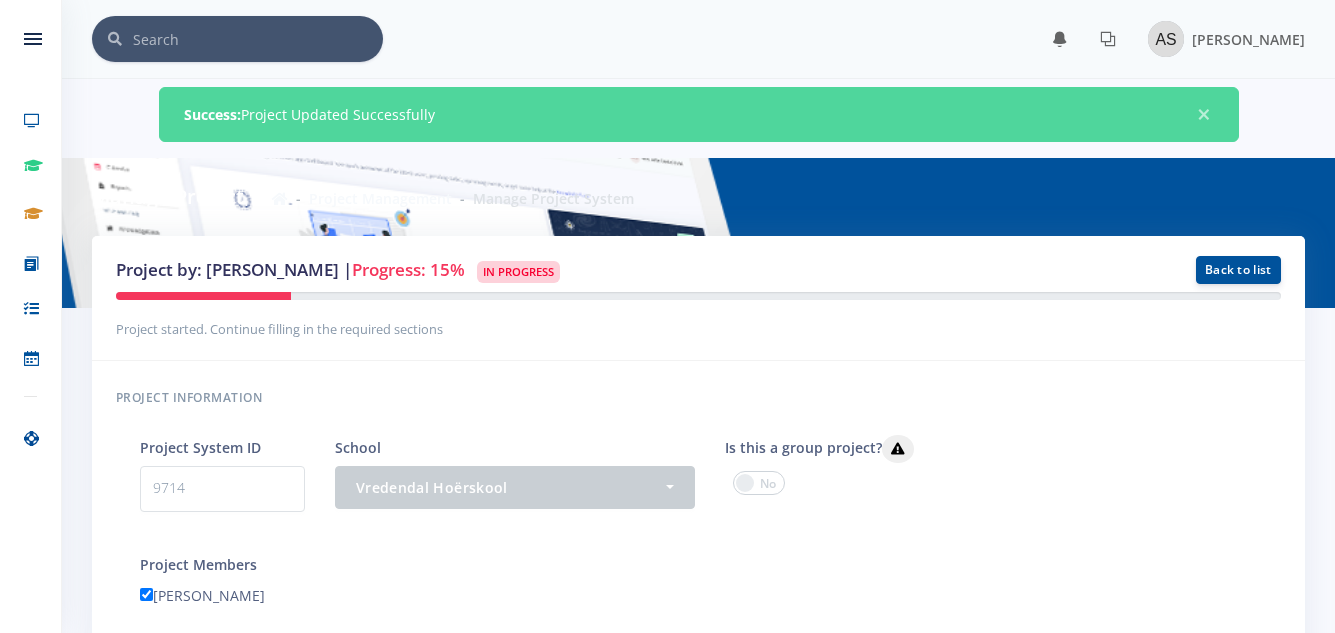 scroll, scrollTop: 0, scrollLeft: 0, axis: both 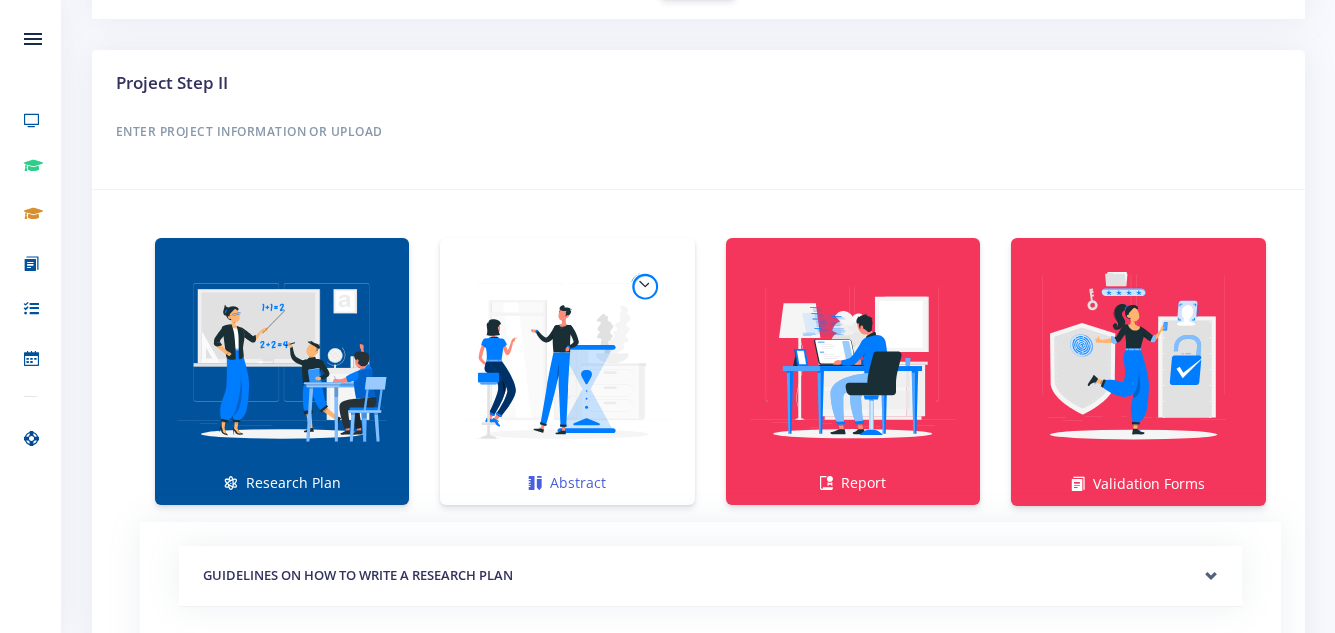 drag, startPoint x: 583, startPoint y: 437, endPoint x: 502, endPoint y: 411, distance: 85.07056 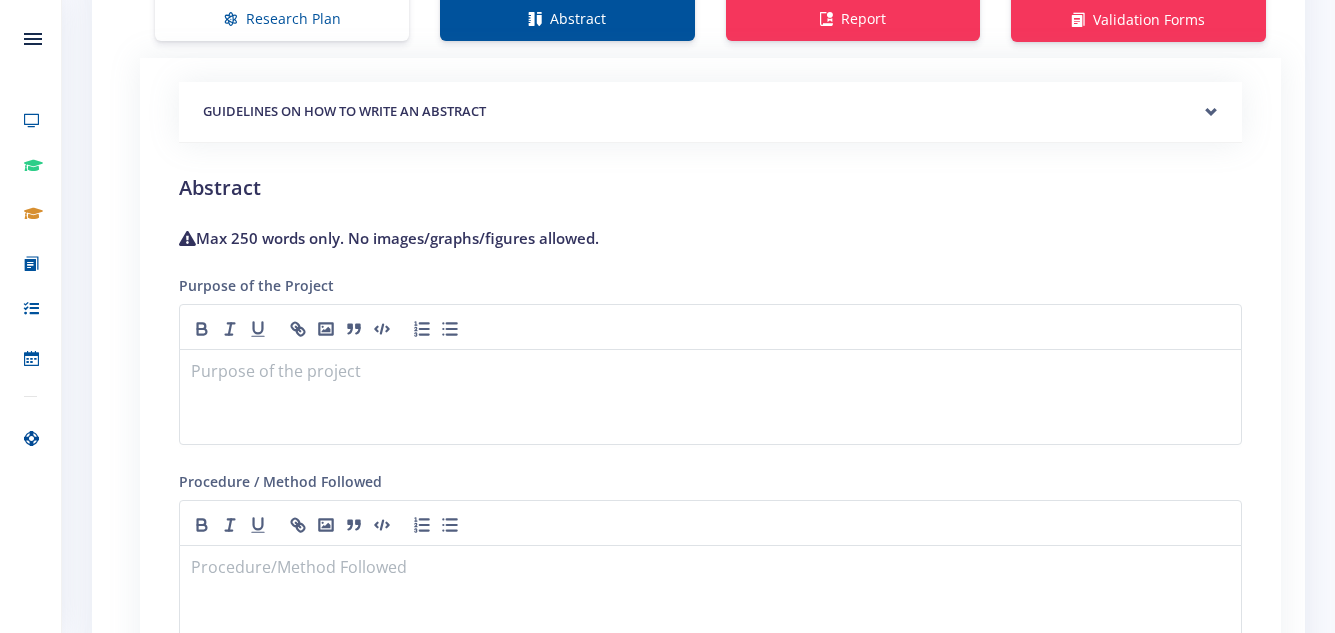 scroll, scrollTop: 1710, scrollLeft: 0, axis: vertical 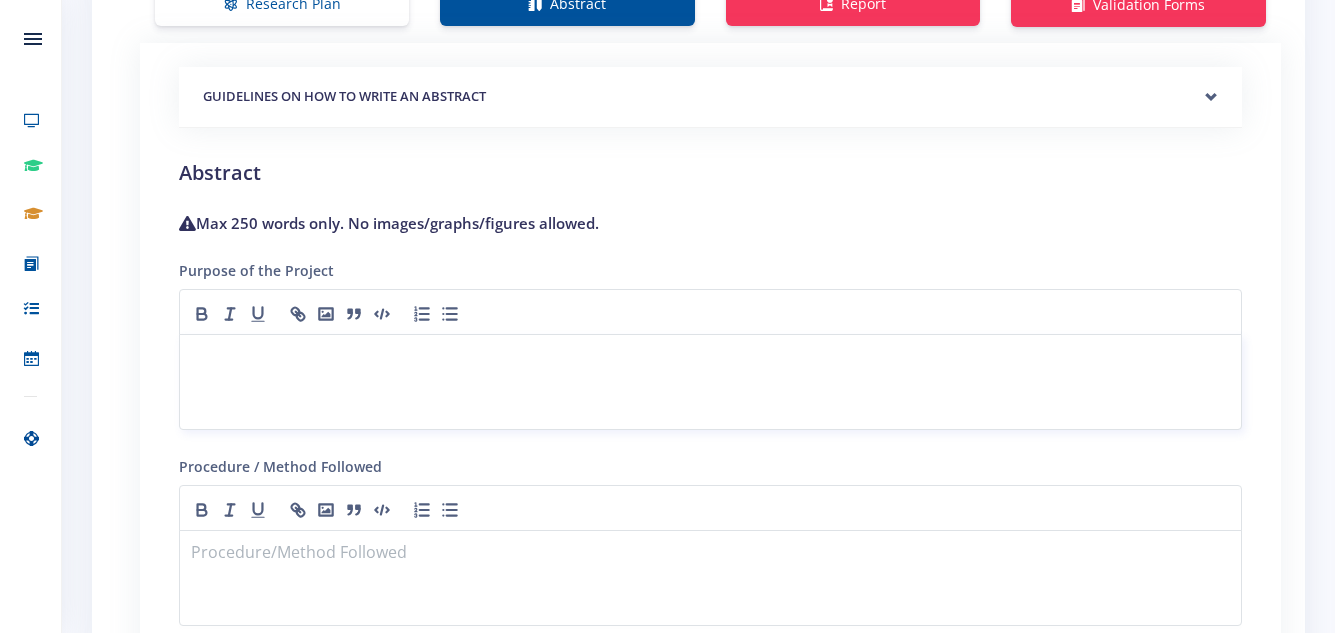click at bounding box center (710, 358) 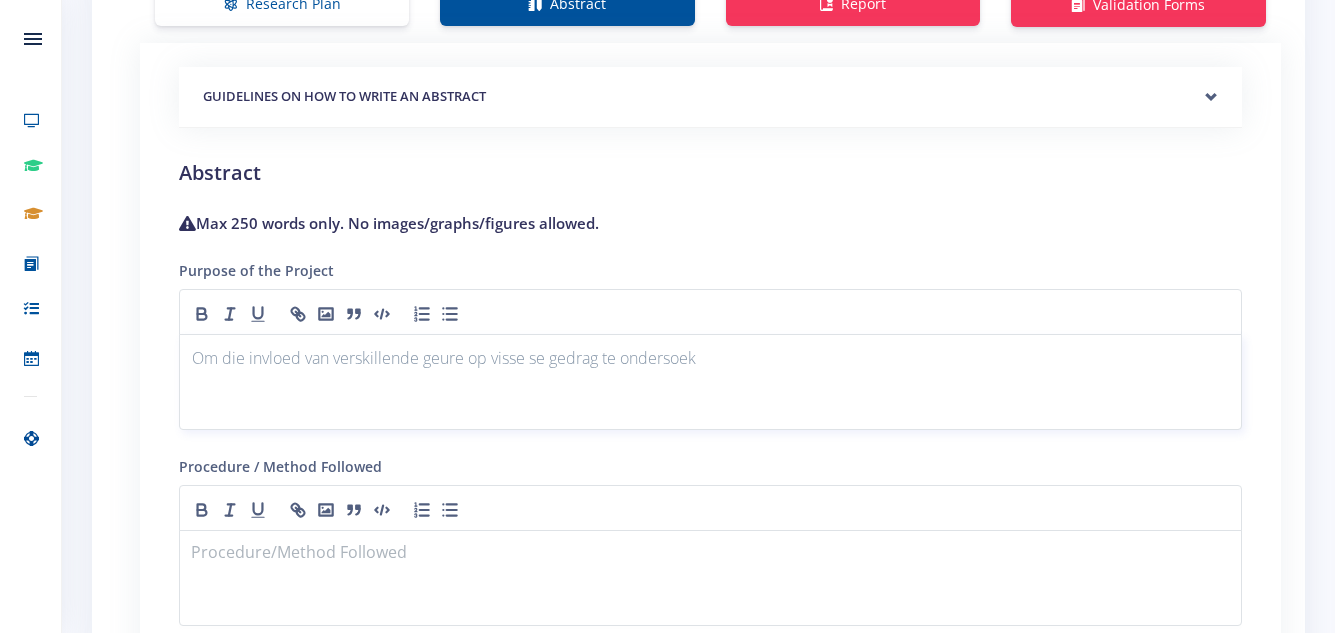 scroll, scrollTop: 0, scrollLeft: 0, axis: both 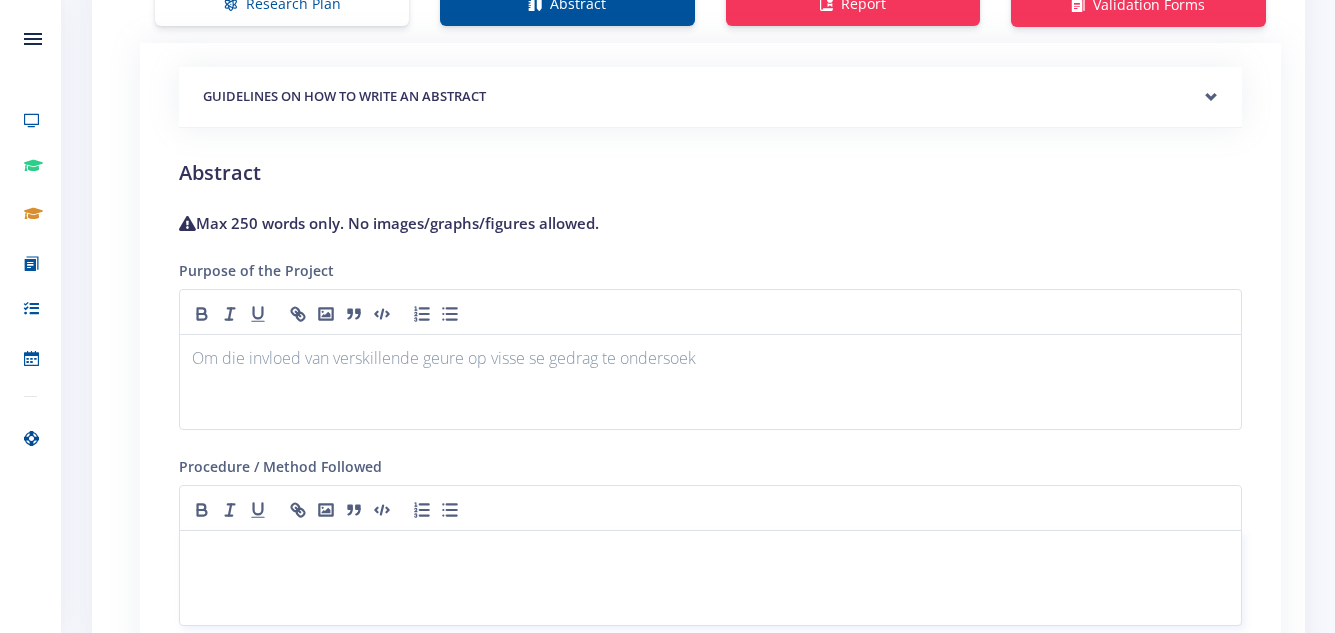 click at bounding box center (710, 554) 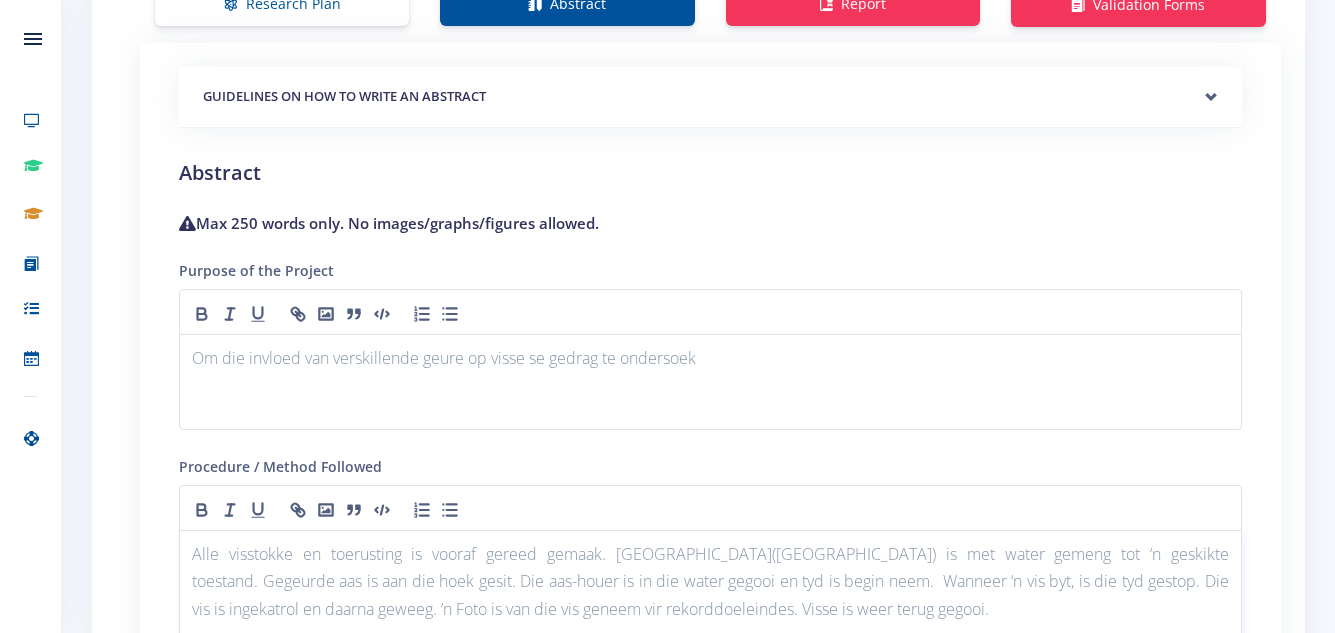 scroll, scrollTop: 0, scrollLeft: 0, axis: both 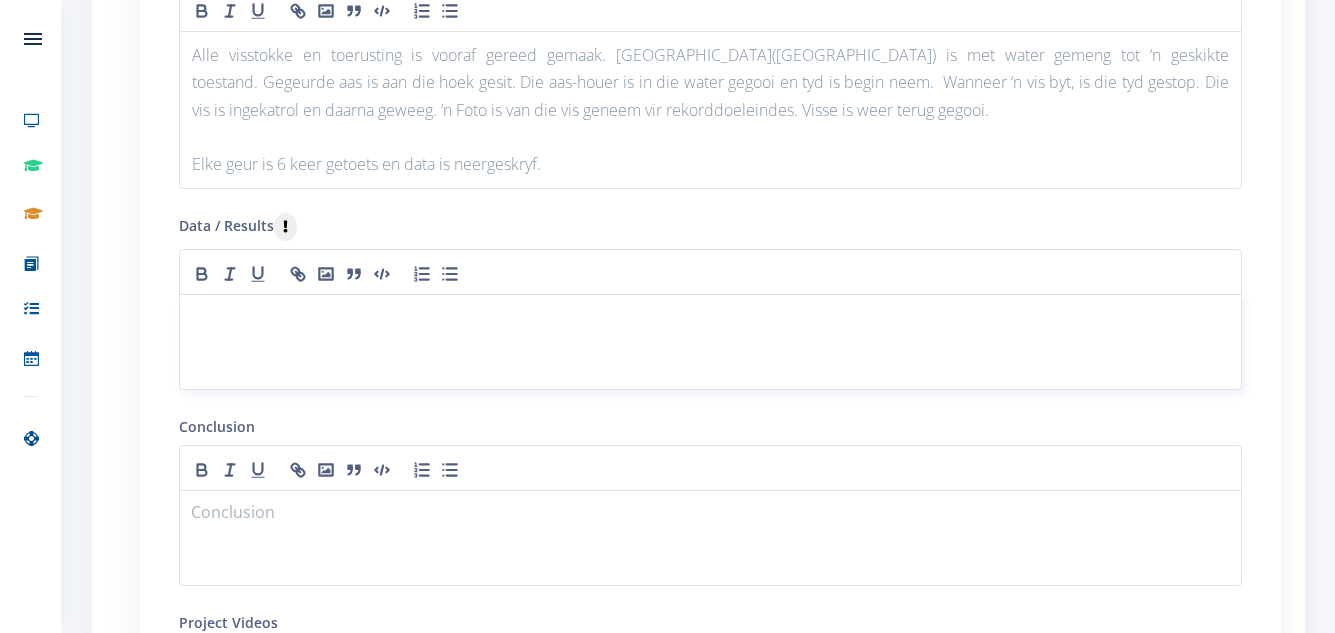 click at bounding box center [710, 342] 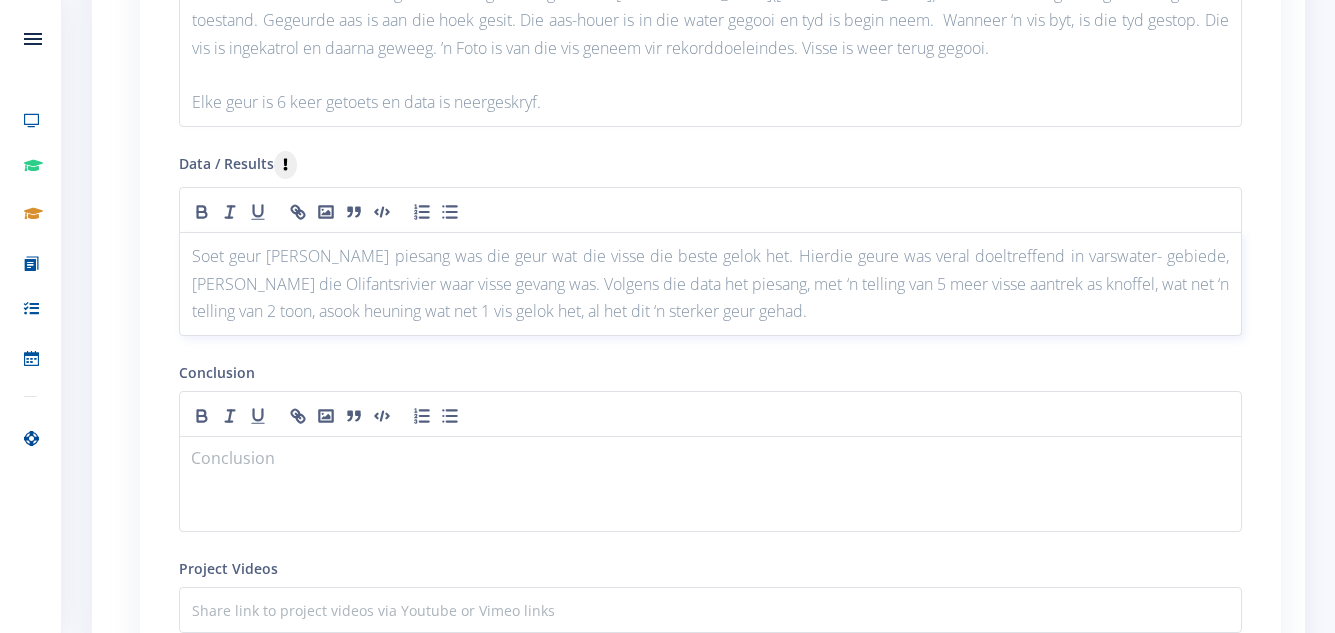 scroll, scrollTop: 2272, scrollLeft: 0, axis: vertical 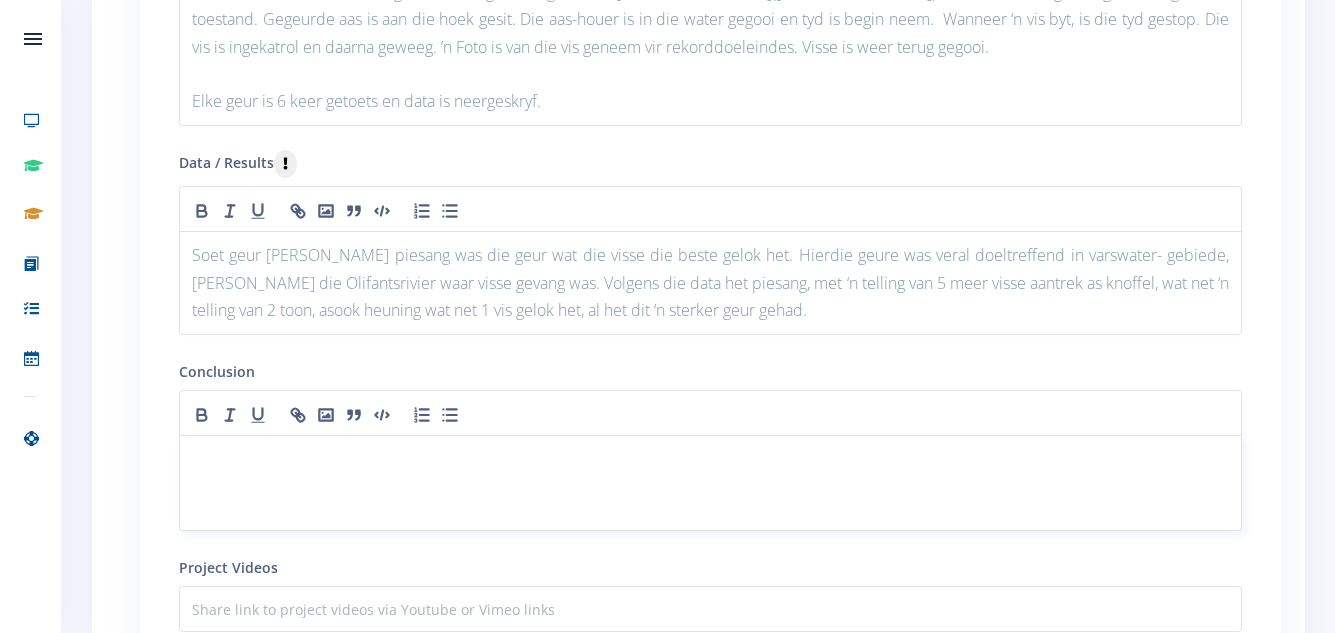 click at bounding box center [710, 459] 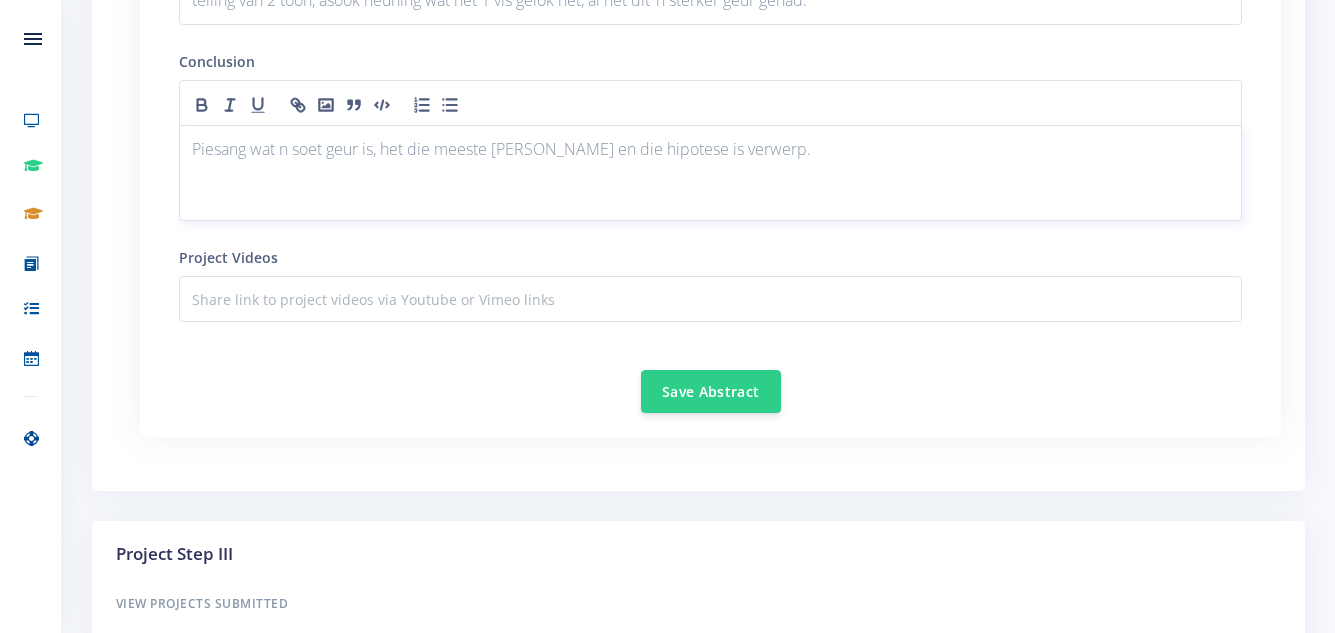 scroll, scrollTop: 2592, scrollLeft: 0, axis: vertical 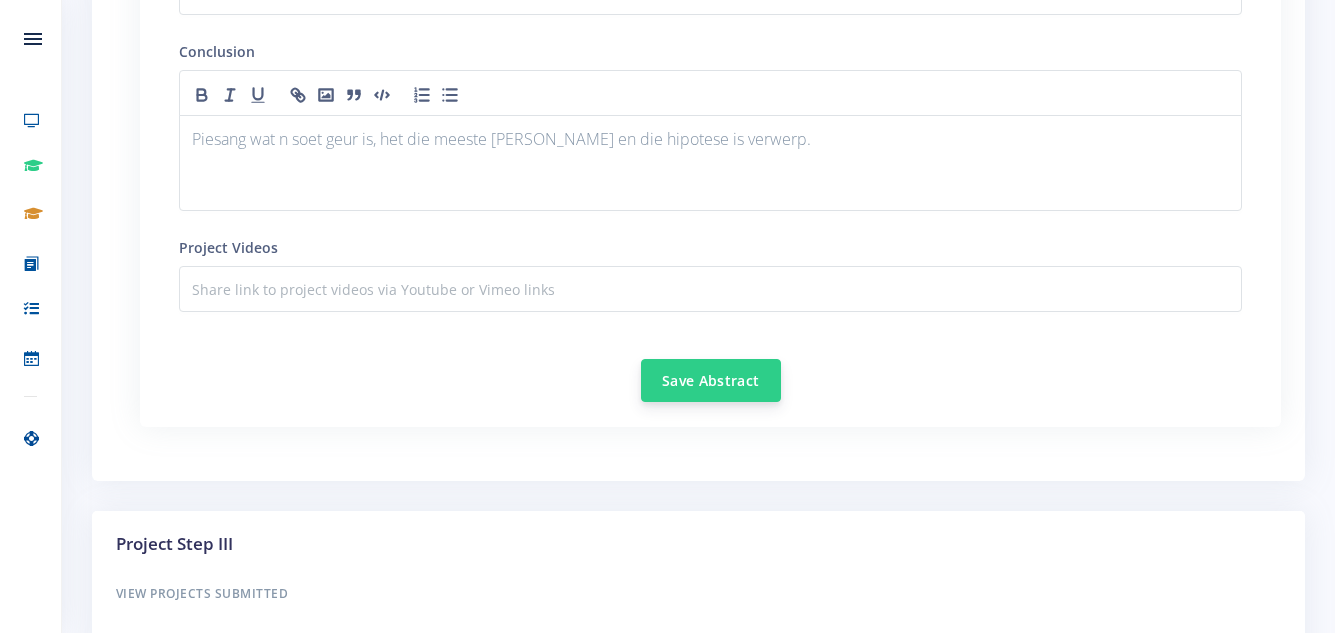 click on "Save Abstract" at bounding box center [711, 380] 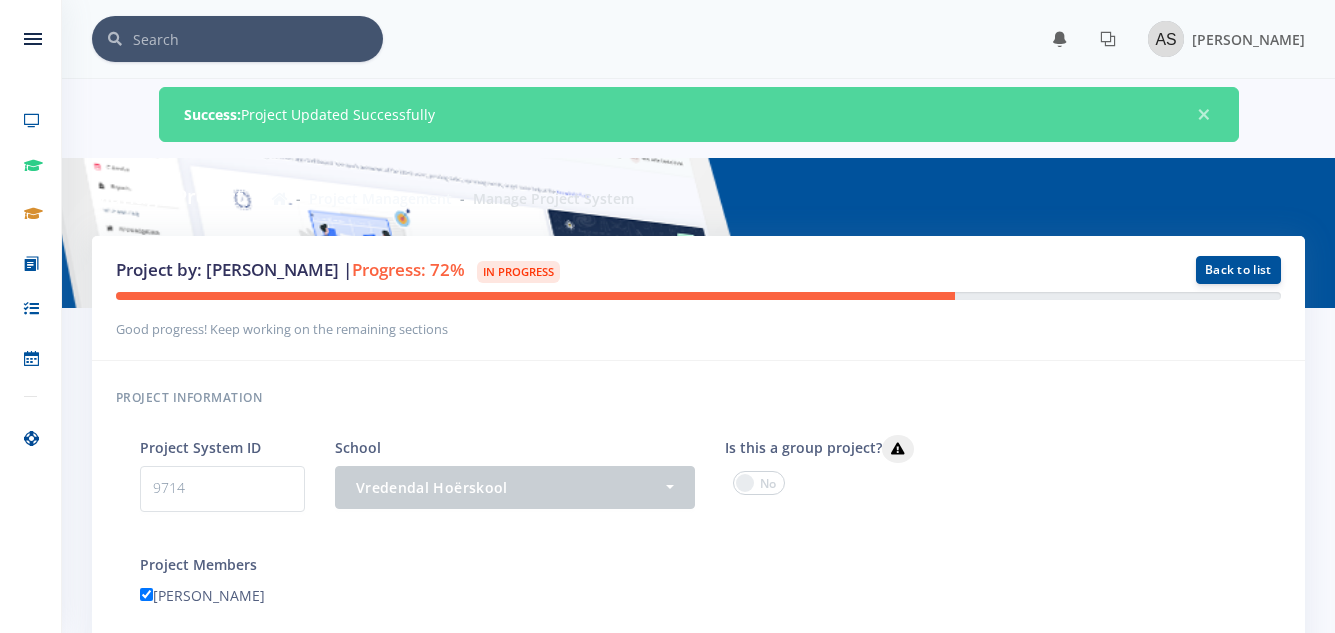 scroll, scrollTop: 0, scrollLeft: 0, axis: both 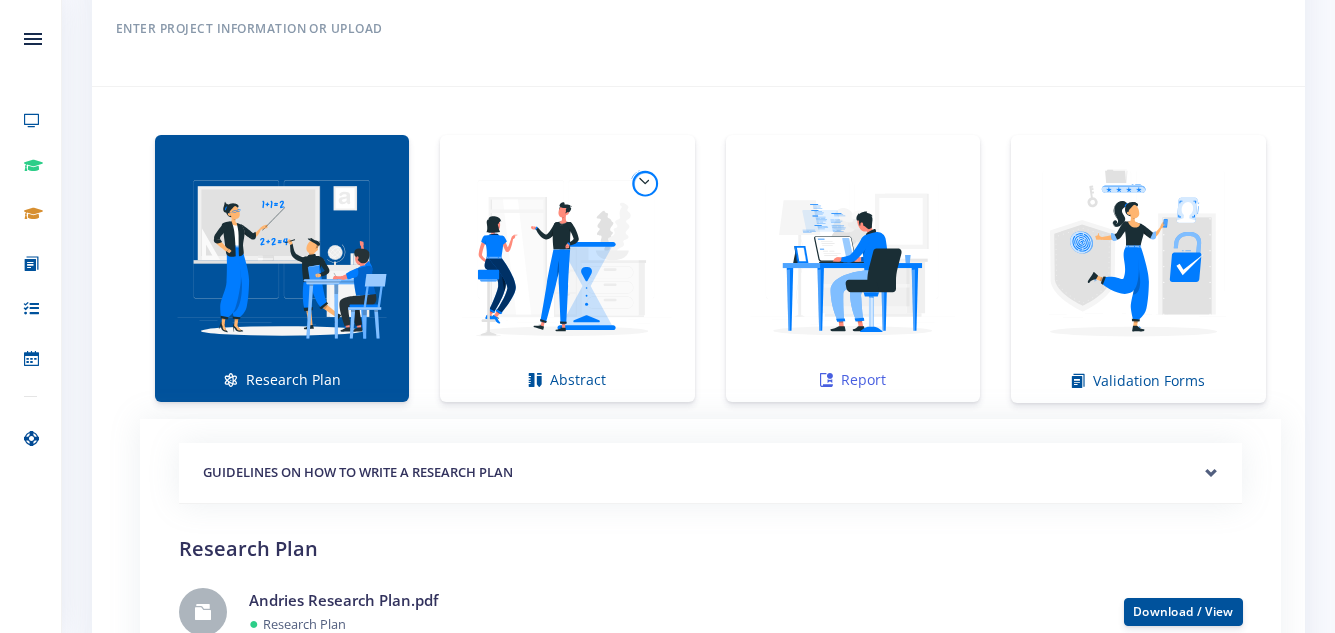 click at bounding box center [853, 258] 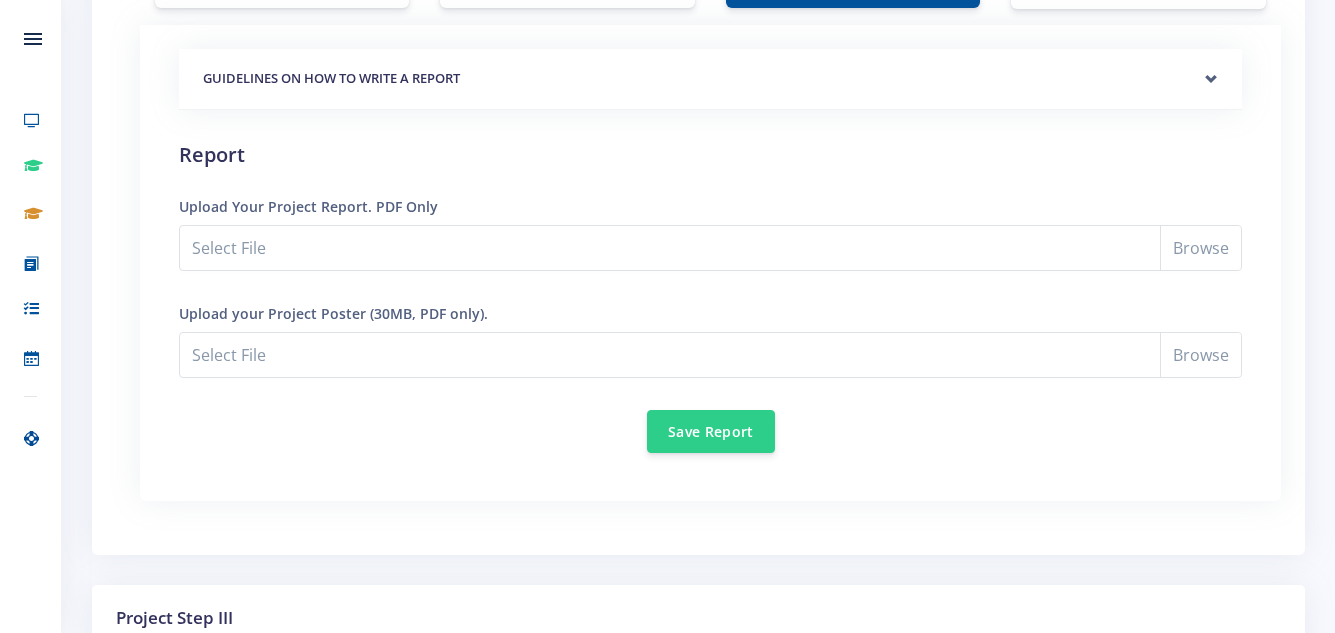 scroll, scrollTop: 1729, scrollLeft: 0, axis: vertical 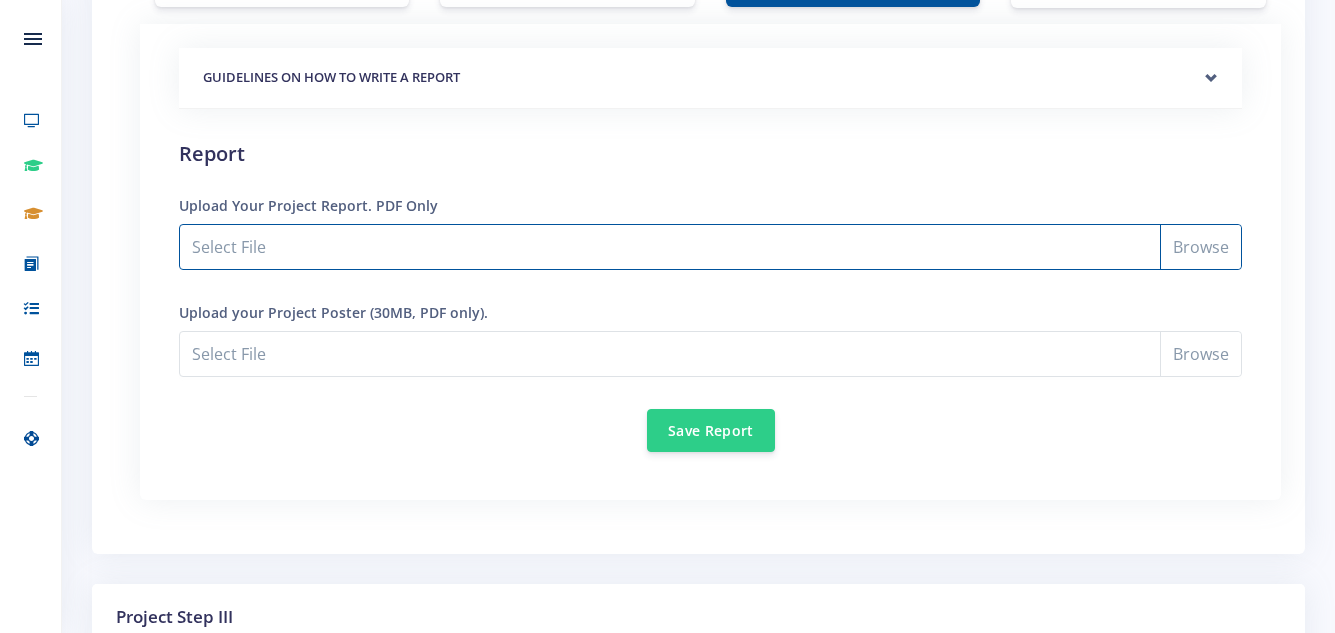 click on "Select File" at bounding box center (710, 247) 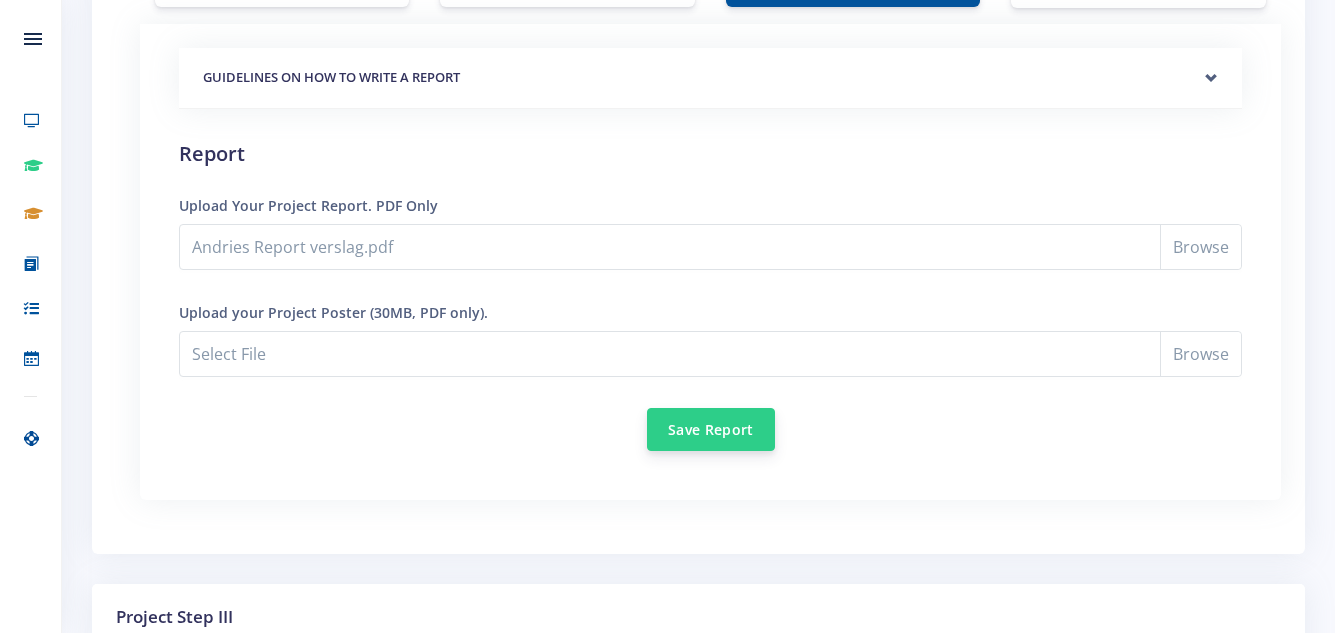 click on "Save Report" at bounding box center [711, 429] 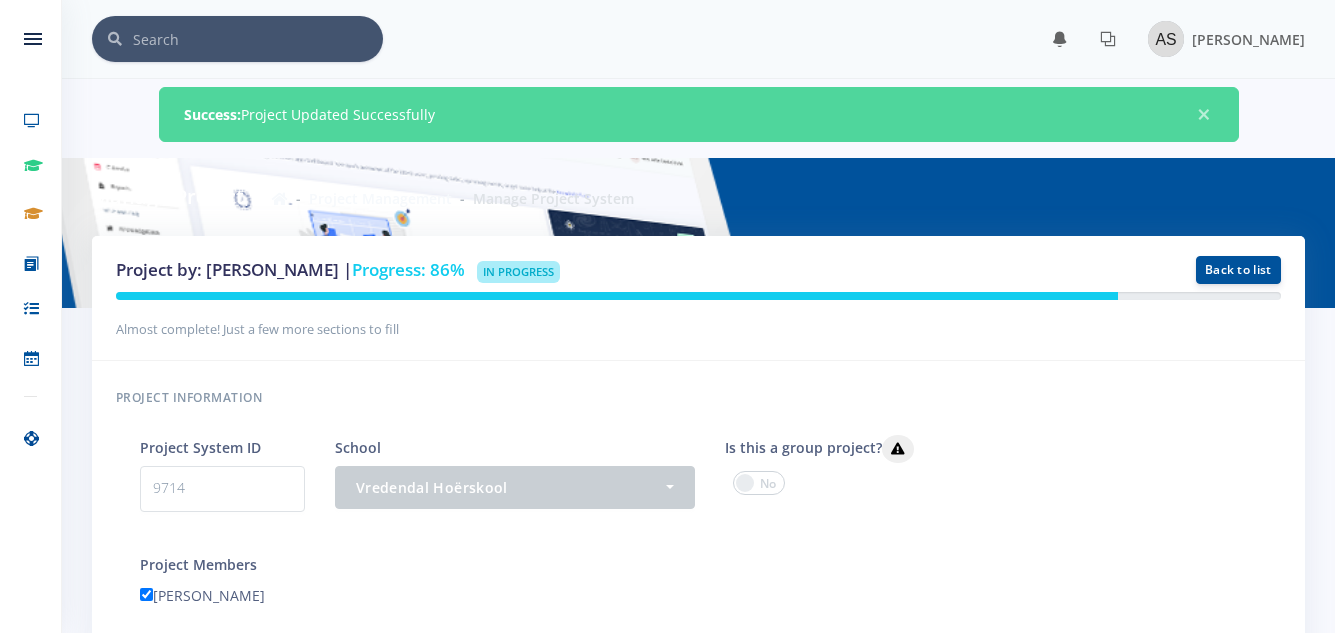 scroll, scrollTop: 0, scrollLeft: 0, axis: both 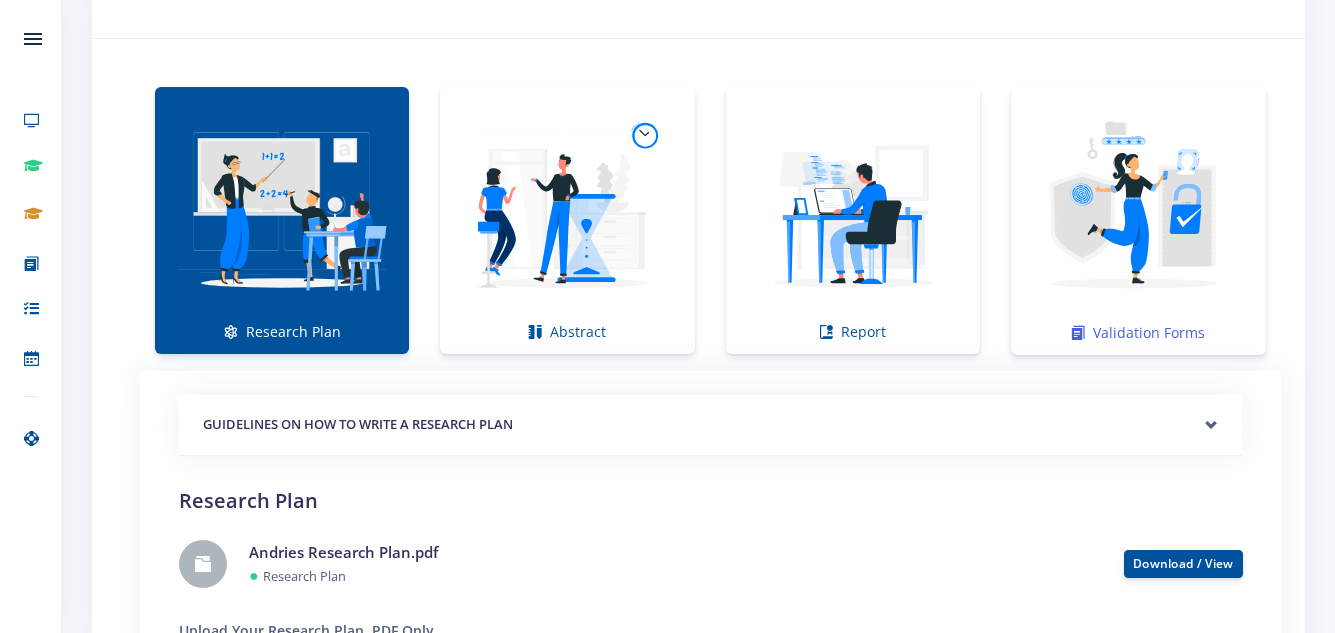 click at bounding box center [1138, 210] 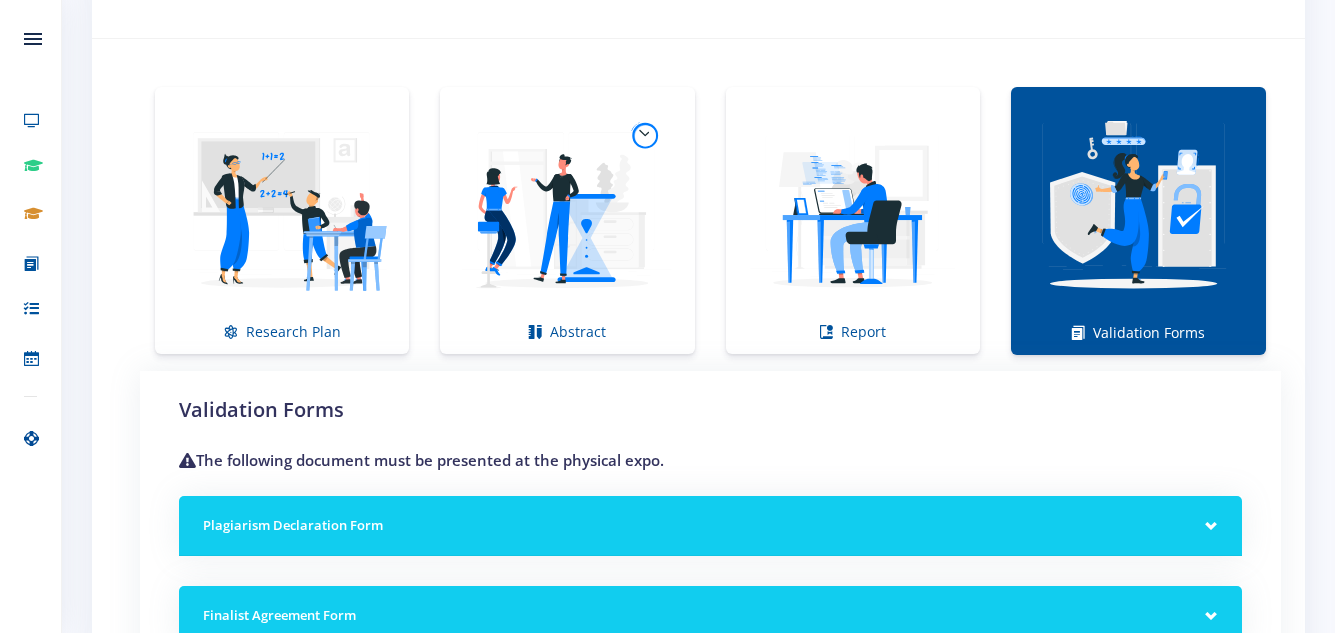 drag, startPoint x: 746, startPoint y: 551, endPoint x: 700, endPoint y: 545, distance: 46.389652 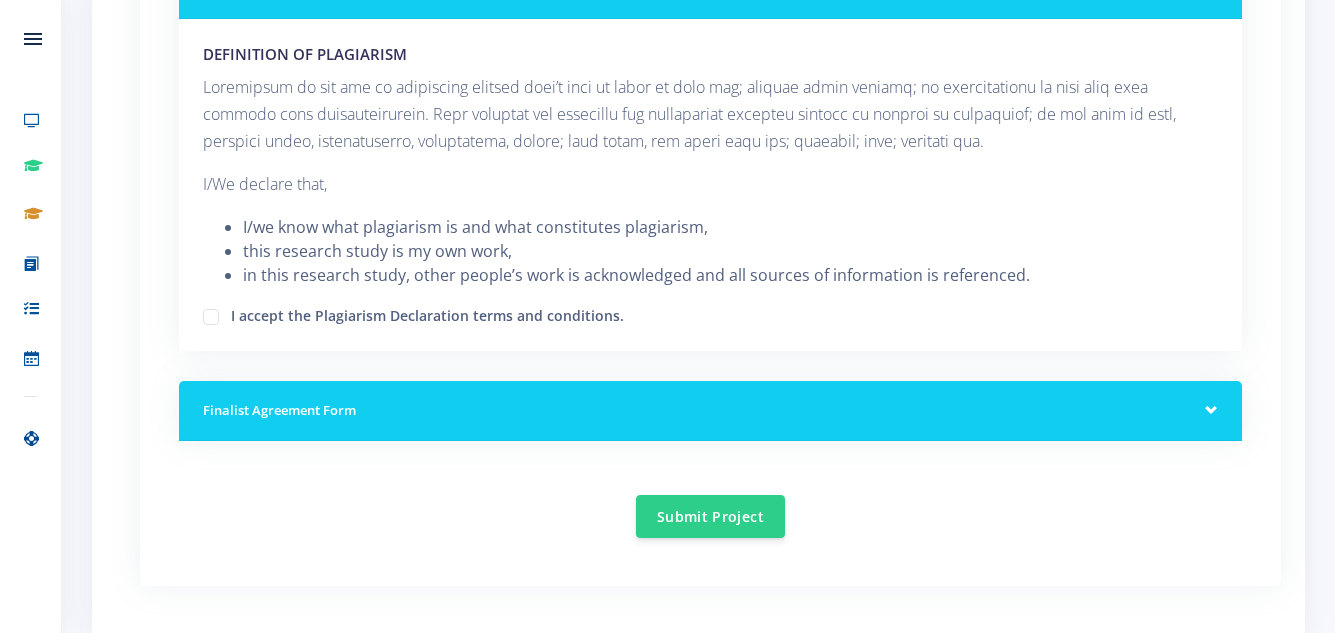 scroll, scrollTop: 1923, scrollLeft: 0, axis: vertical 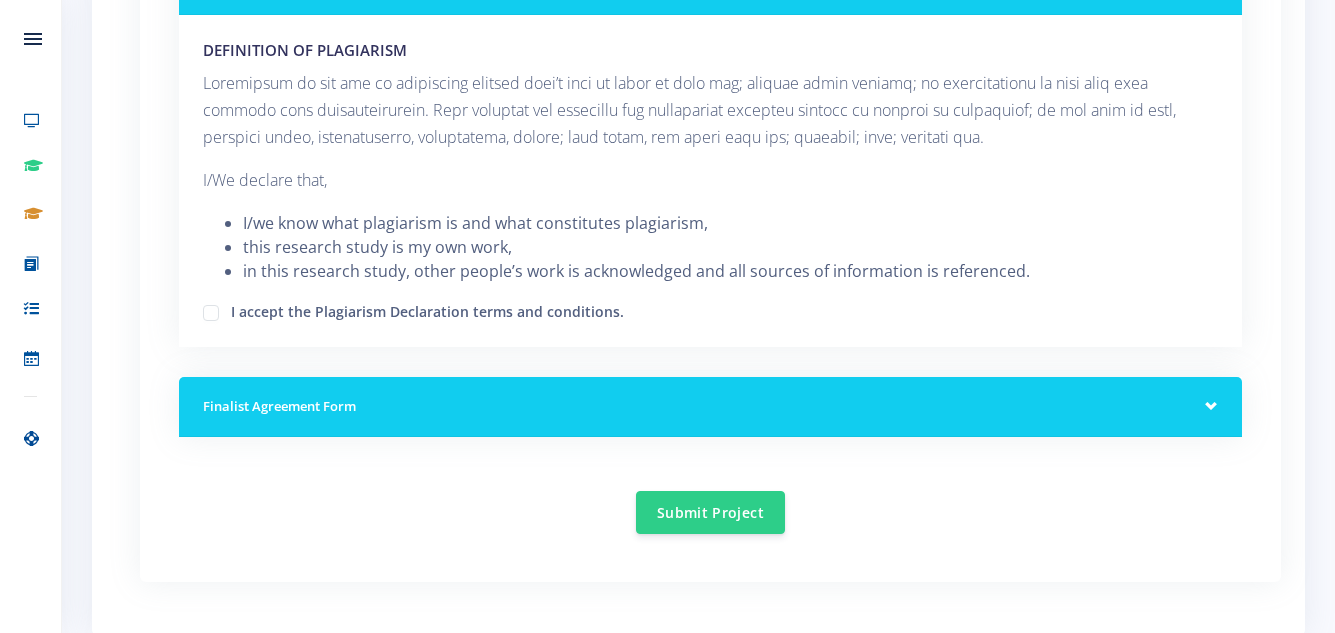 click on "I accept the
Plagiarism
Declaration terms and
conditions." at bounding box center [427, 309] 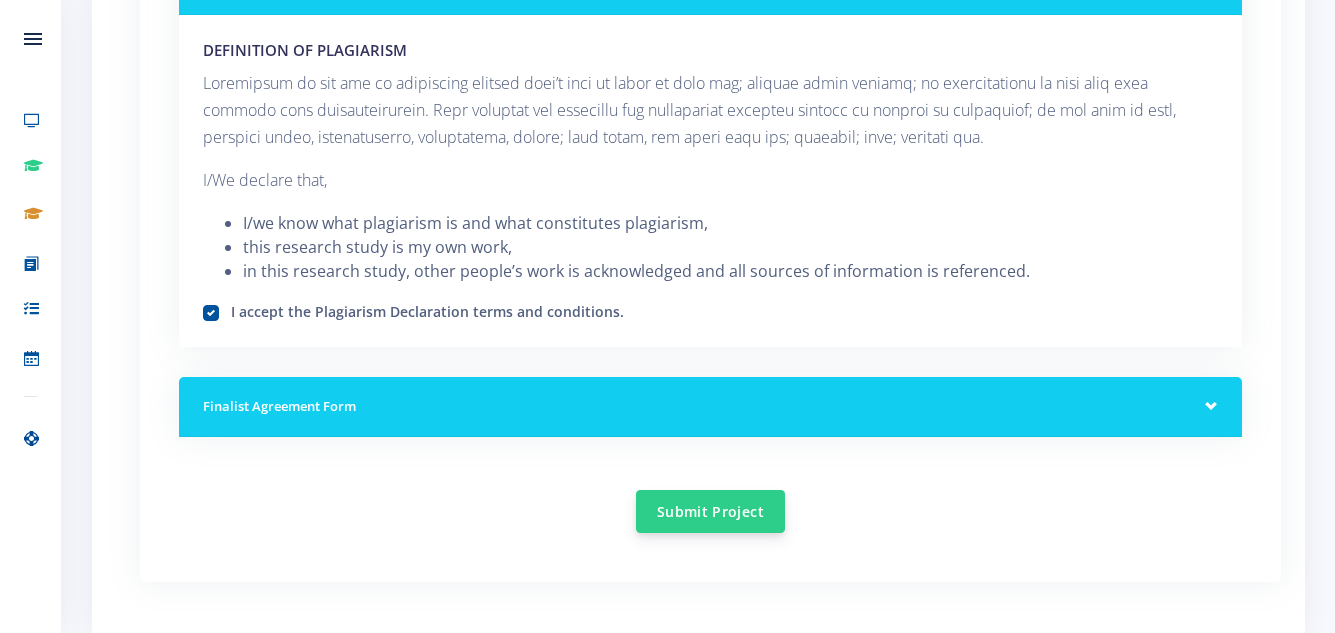 click on "Submit Project" at bounding box center (710, 511) 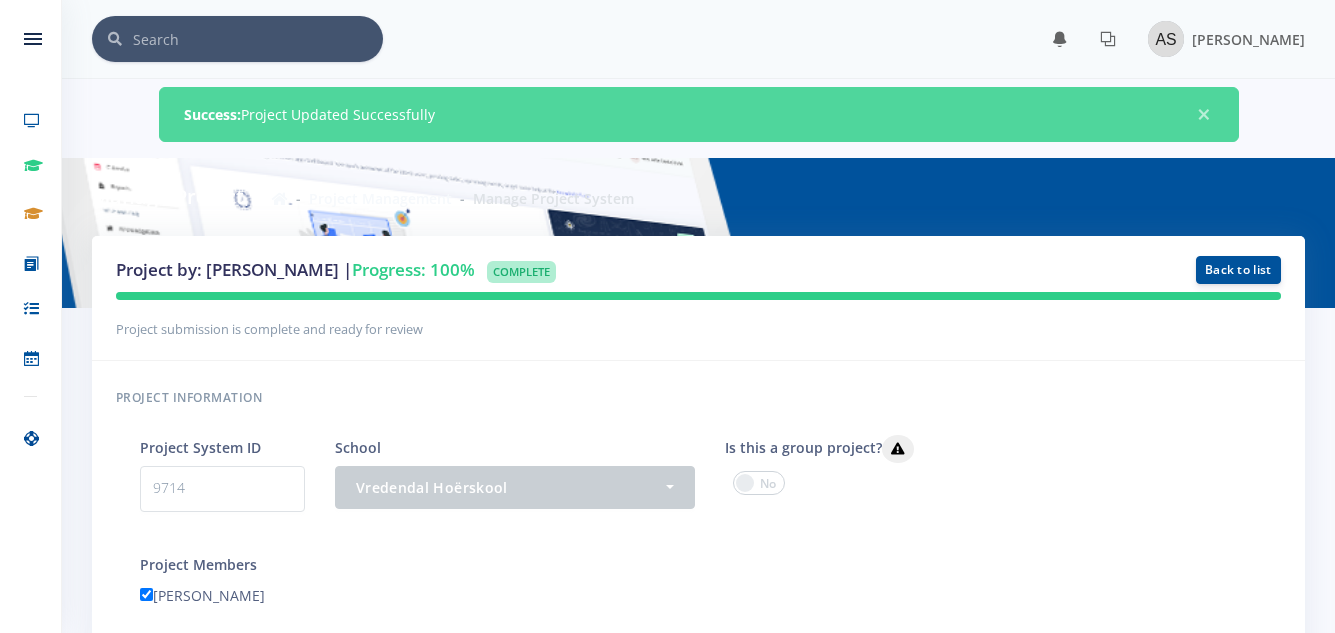 scroll, scrollTop: 0, scrollLeft: 0, axis: both 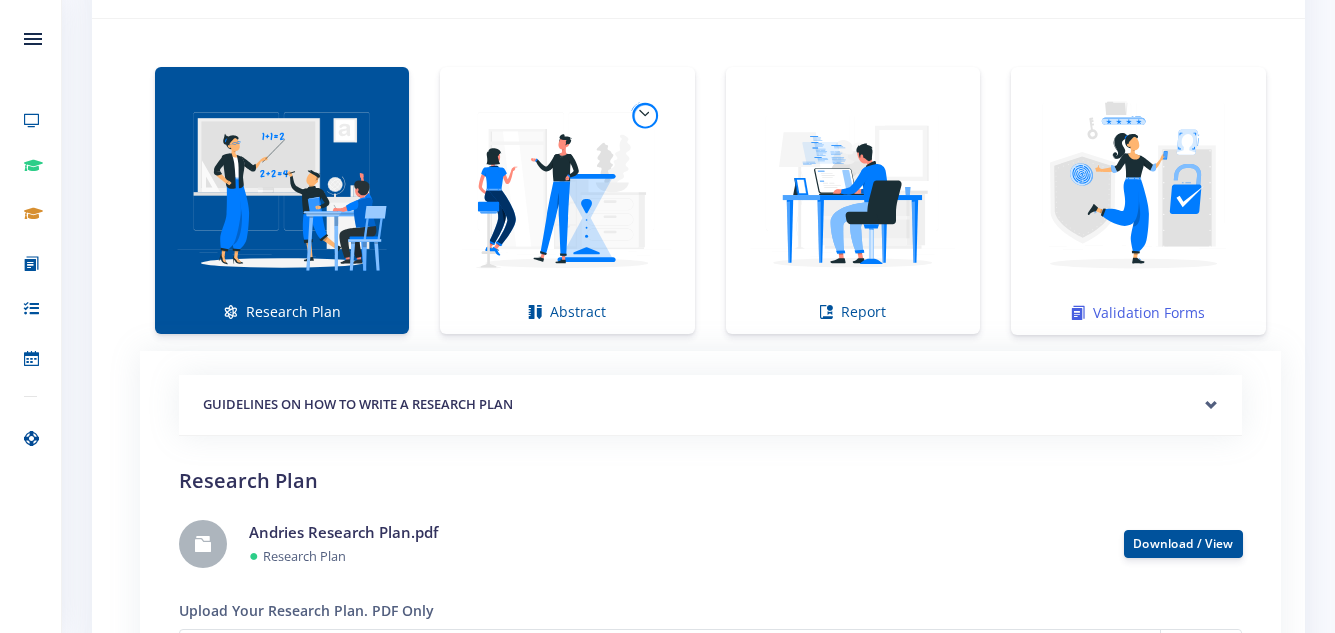 click at bounding box center (1138, 190) 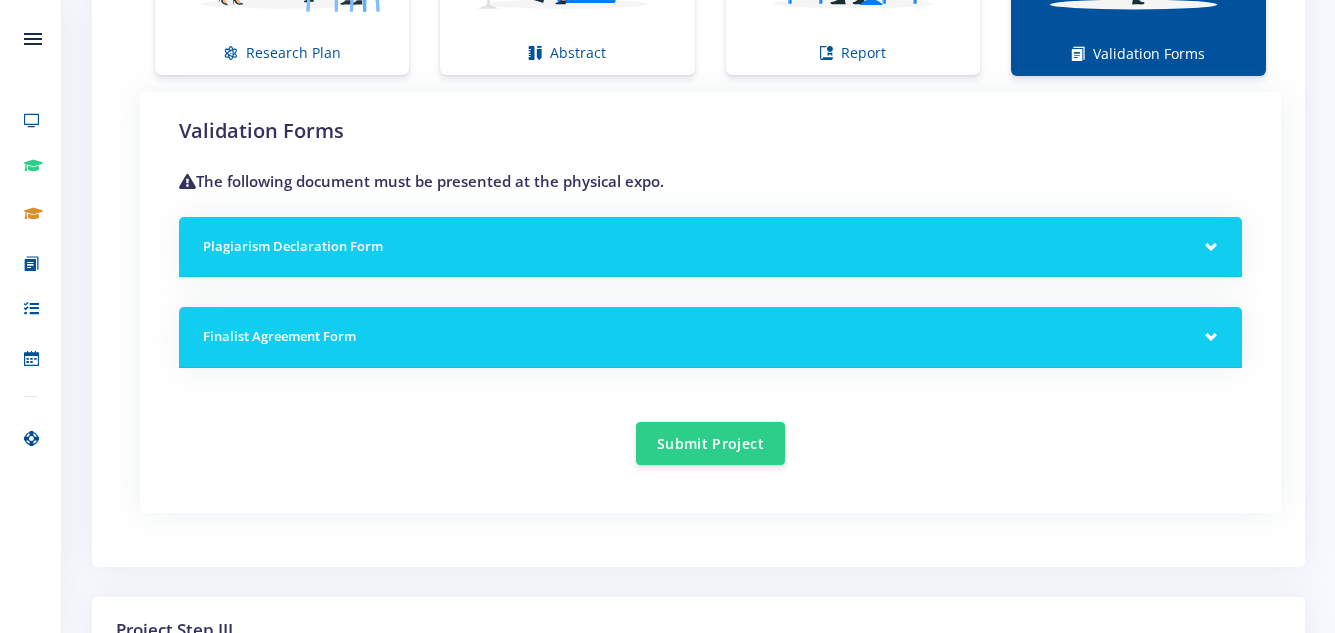 scroll, scrollTop: 1672, scrollLeft: 0, axis: vertical 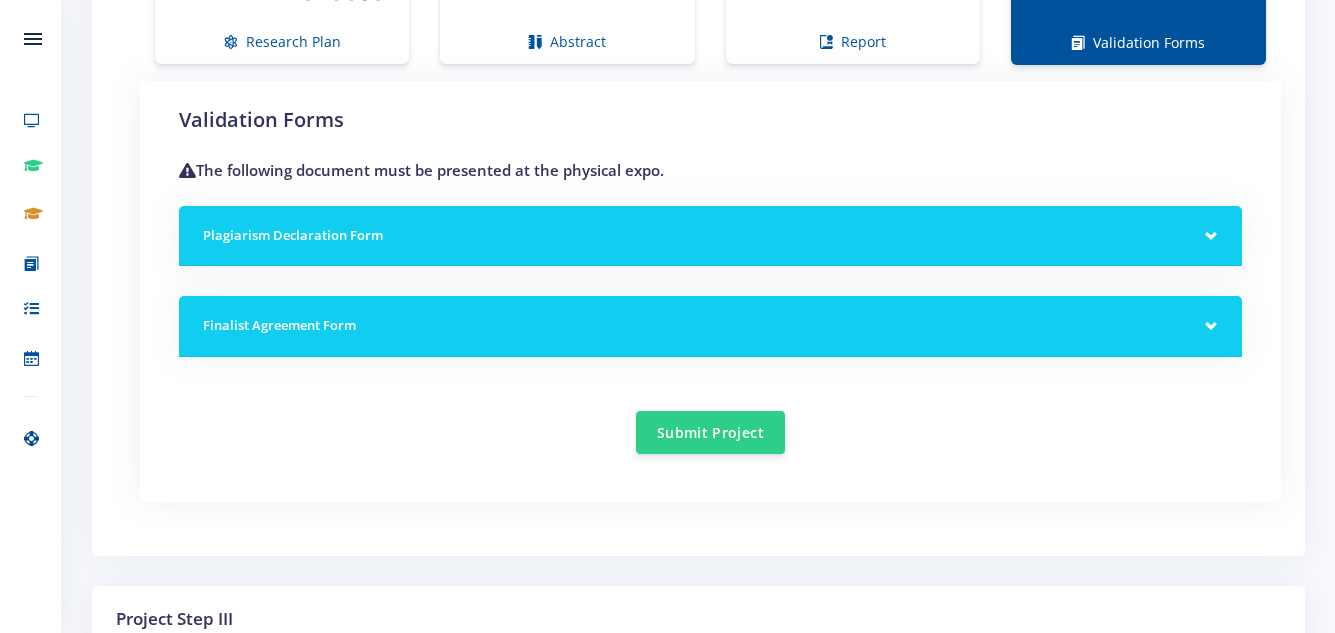 click on "Finalist Agreement
Form" at bounding box center (710, 326) 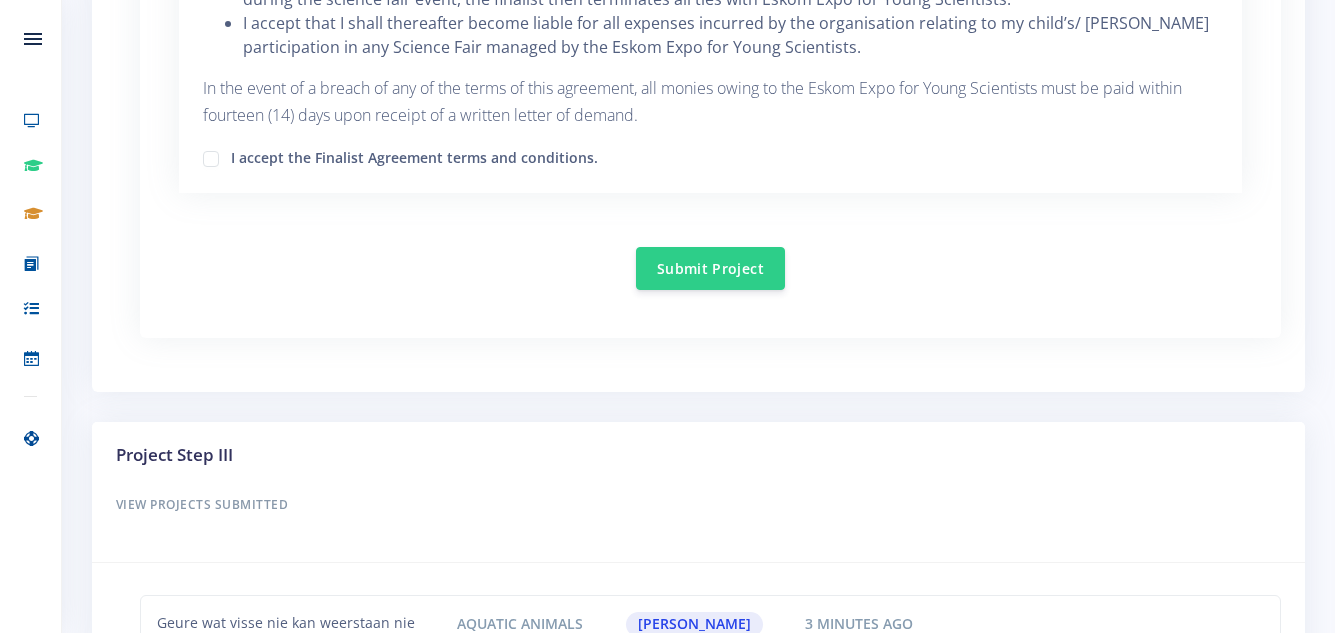 scroll, scrollTop: 3009, scrollLeft: 0, axis: vertical 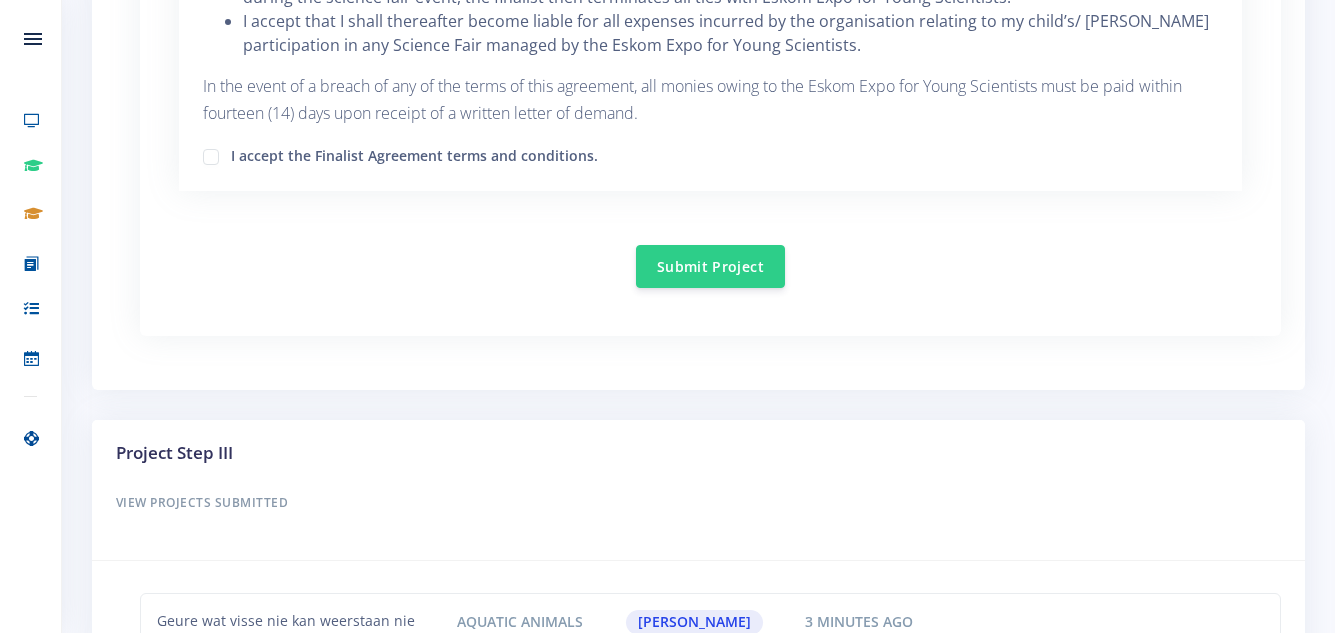 click on "I accept the
Finalist Agreement
terms and conditions." at bounding box center (414, 153) 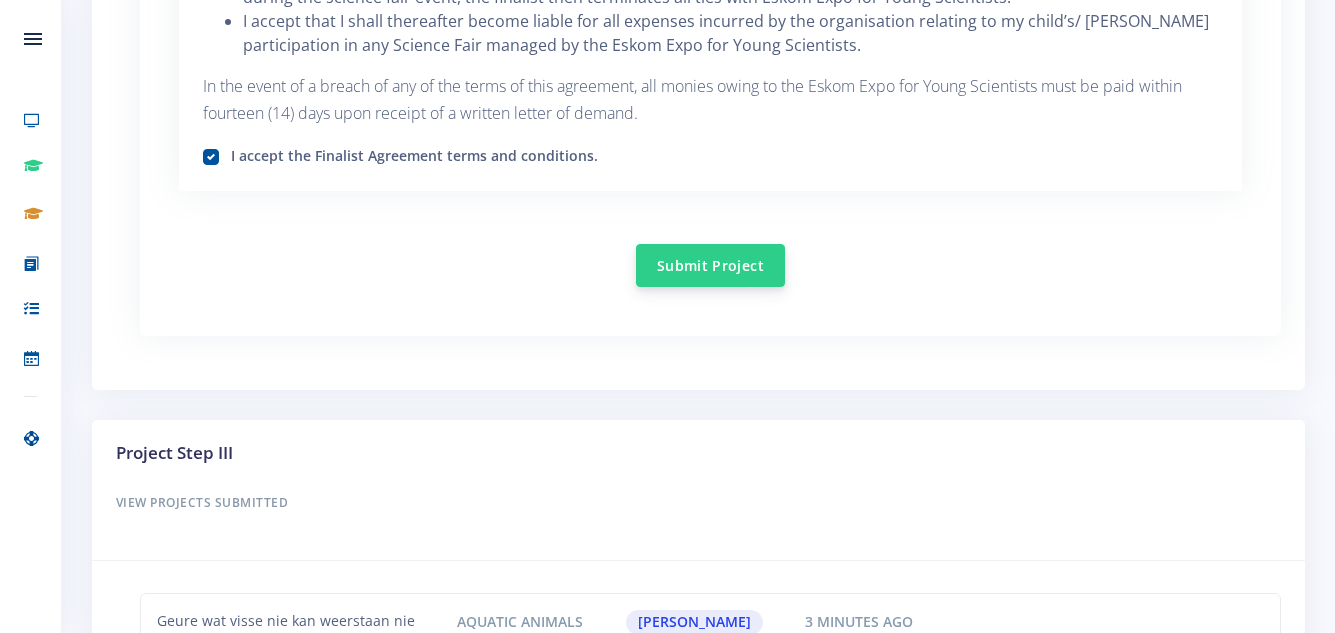 click on "Submit Project" at bounding box center [710, 265] 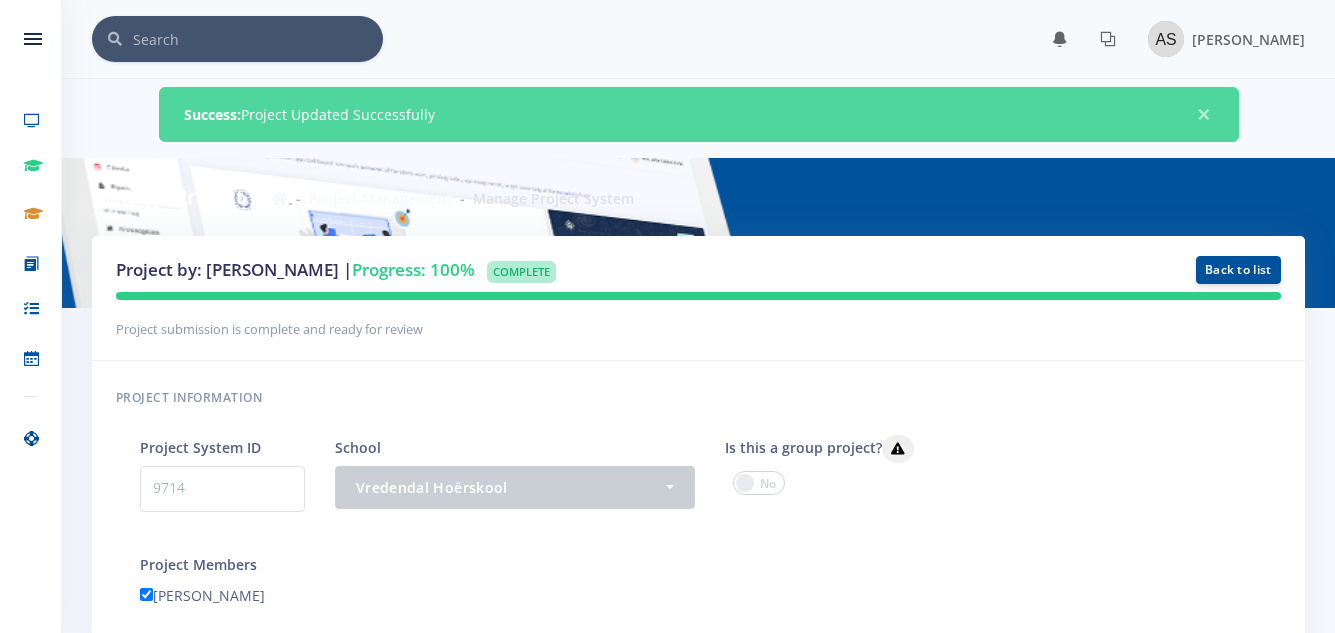 scroll, scrollTop: 0, scrollLeft: 0, axis: both 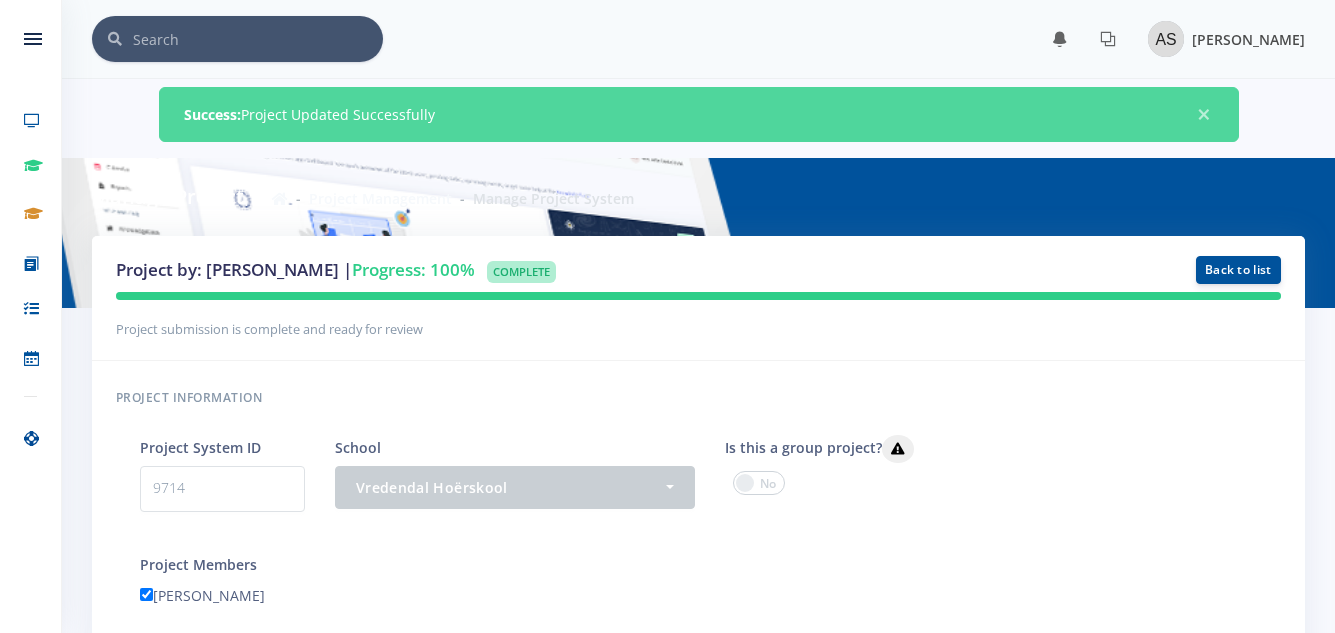 click on "Andries von Solms" at bounding box center (1248, 39) 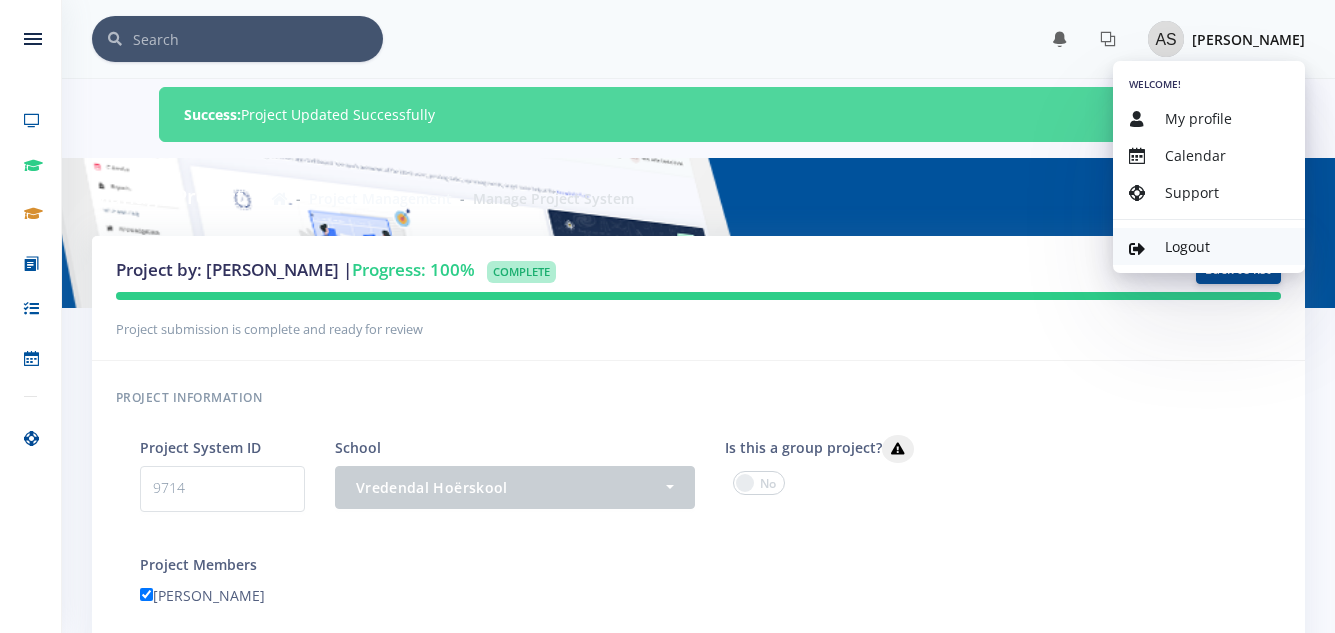 click on "Logout" at bounding box center [1187, 246] 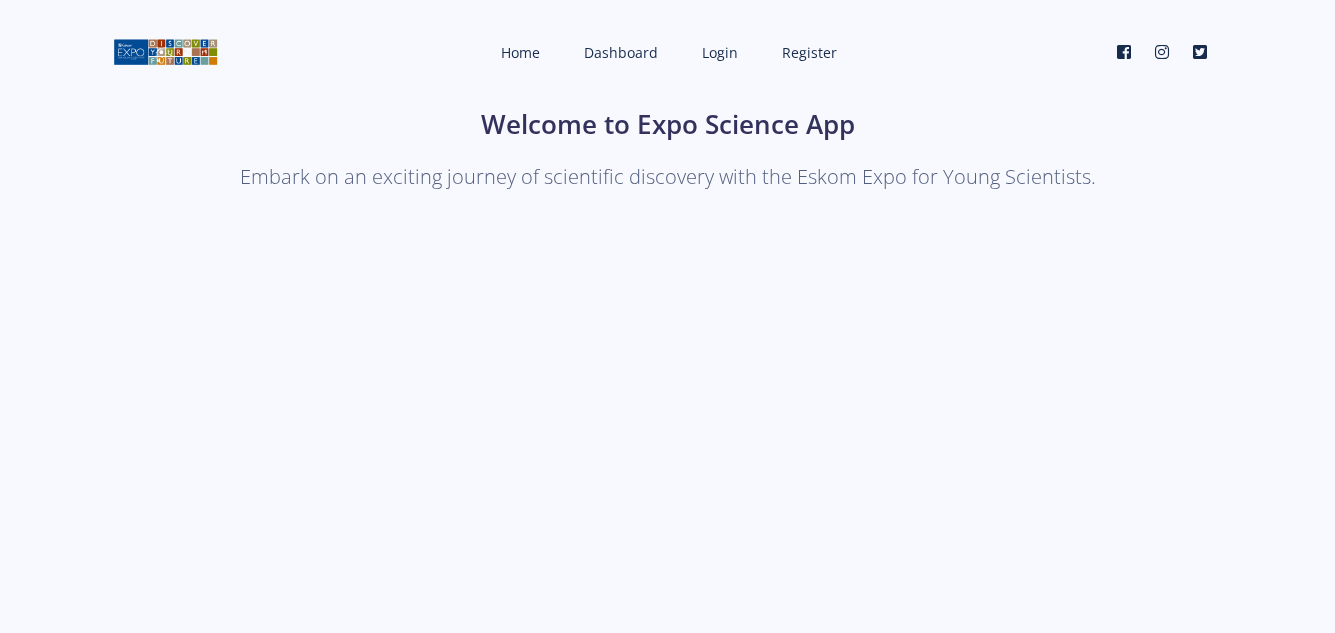 scroll, scrollTop: 0, scrollLeft: 0, axis: both 